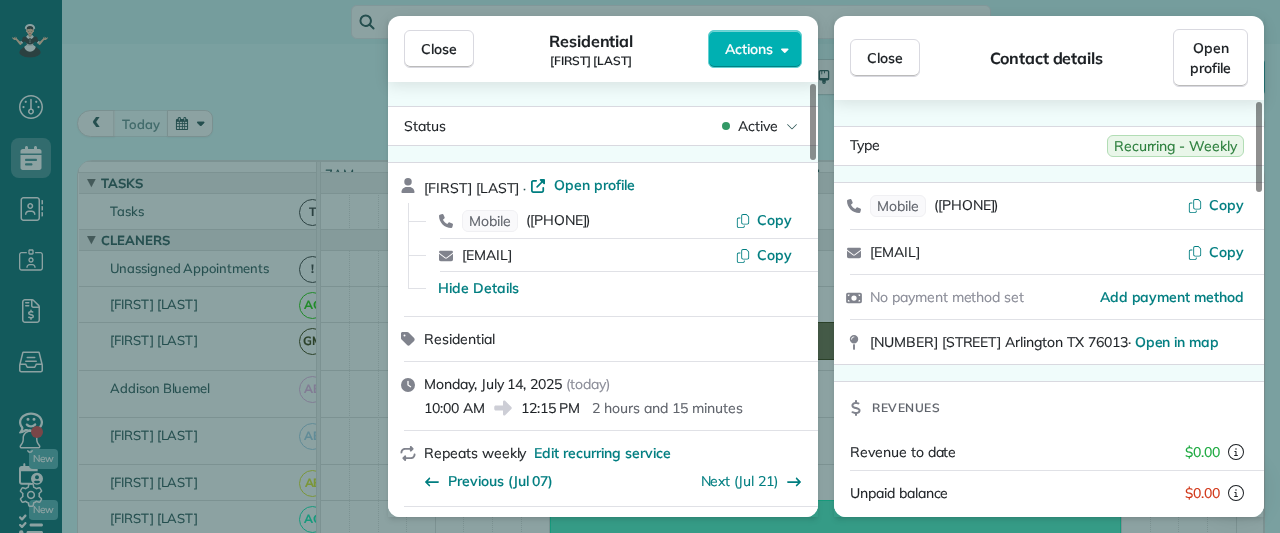 scroll, scrollTop: 0, scrollLeft: 0, axis: both 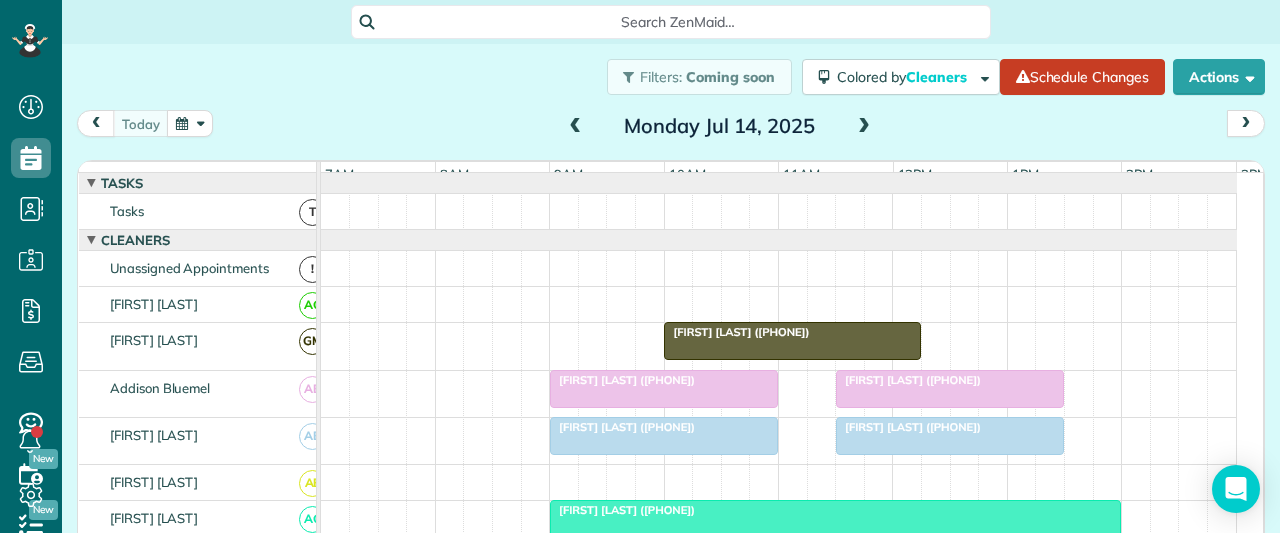 click at bounding box center (864, 127) 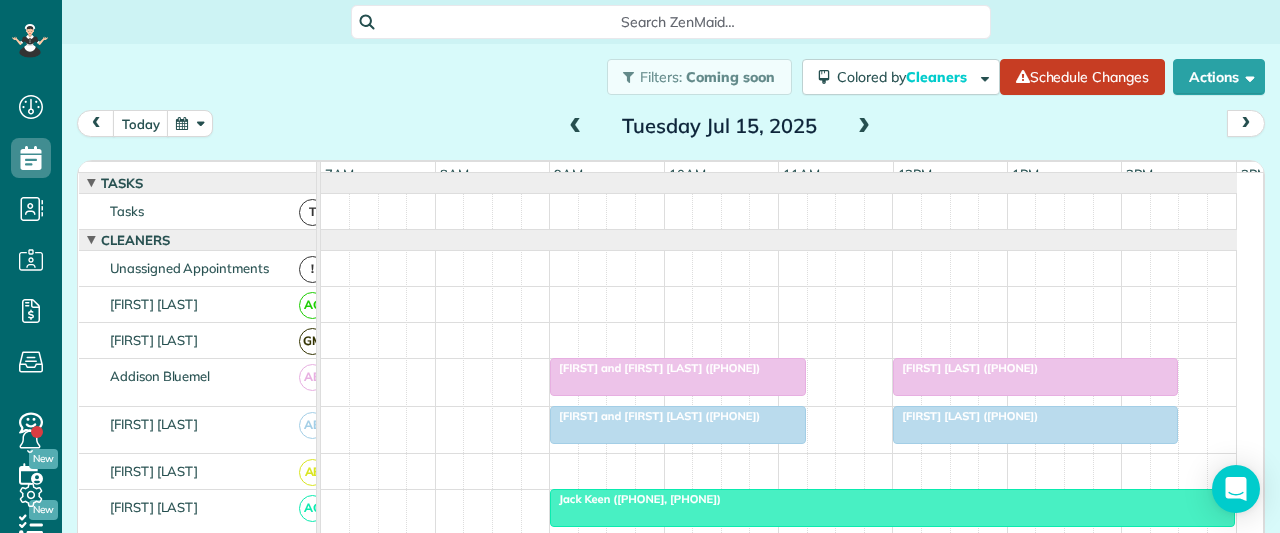 scroll, scrollTop: 224, scrollLeft: 0, axis: vertical 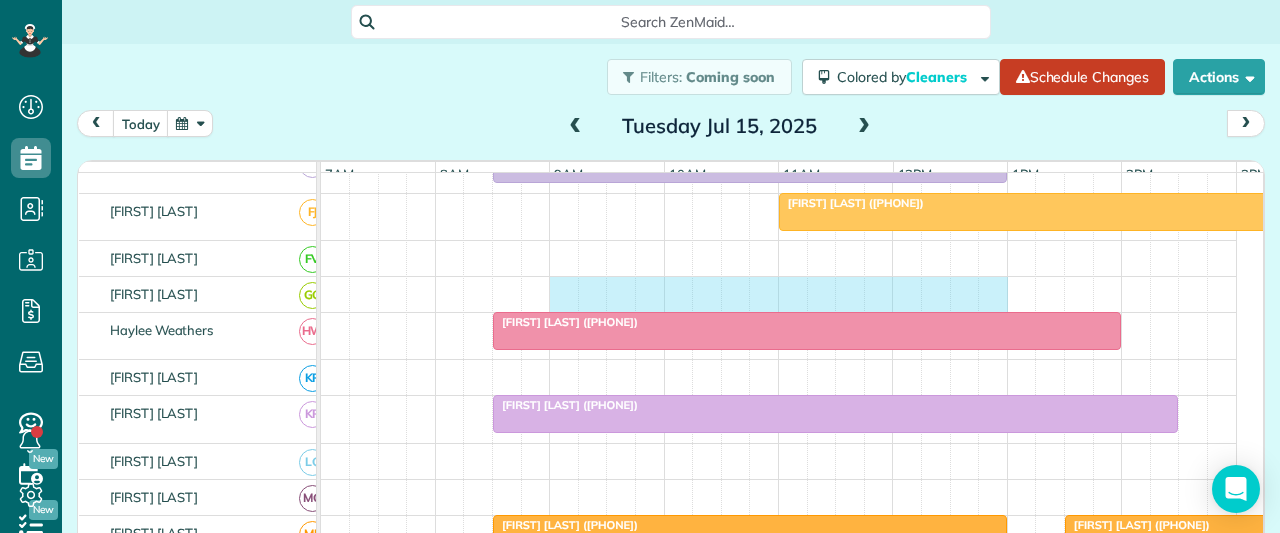 drag, startPoint x: 550, startPoint y: 302, endPoint x: 992, endPoint y: 282, distance: 442.45227 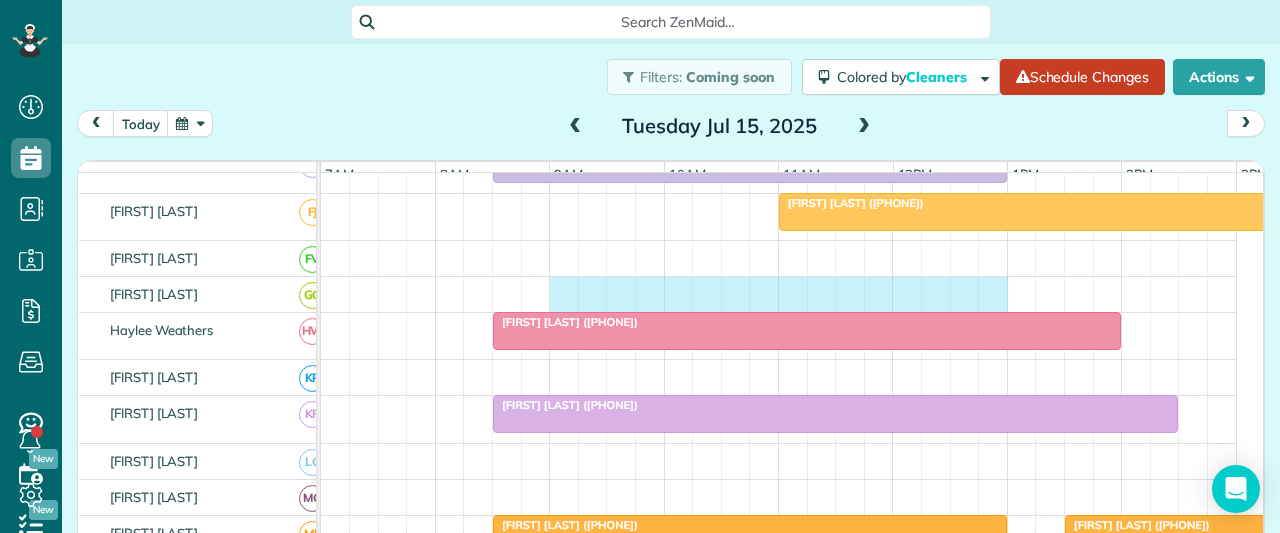 click on "[FIRST] [LAST] ([PHONE]) [FIRST] [LAST] ([PHONE]) [FIRST] [LAST] ([PHONE]) [FIRST] [LAST] ([PHONE]) [FIRST] [LAST] ([PHONE], [PHONE]) [FIRST] [LAST] ([PHONE]) [FIRST] [LAST] ([PHONE]) [FIRST] [LAST] ([PHONE]) [FIRST] [LAST] ([PHONE]) [FIRST] [LAST] ([PHONE]) [FIRST] [LAST] ([PHONE]) [FIRST] [LAST] ([PHONE]) [FIRST] [LAST] ([PHONE]) [FIRST] [LAST] ([PHONE]) [FIRST] [LAST] ([PHONE]) [FIRST] [LAST] ([PHONE]) [FIRST] [LAST] ([PHONE]) [FIRST] [LAST] ([PHONE]) [FIRST] [LAST] ([PHONE], [PHONE]) [FIRST] [LAST] ([PHONE]) [FIRST] [LAST] ([PHONE])" at bounding box center [779, 436] 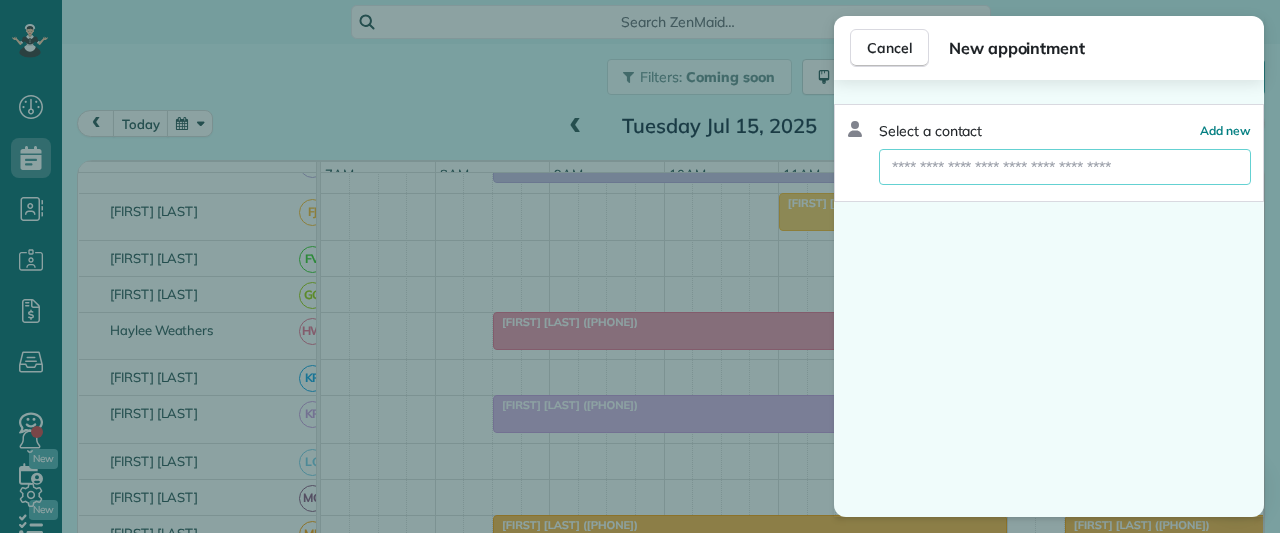 click at bounding box center [1065, 167] 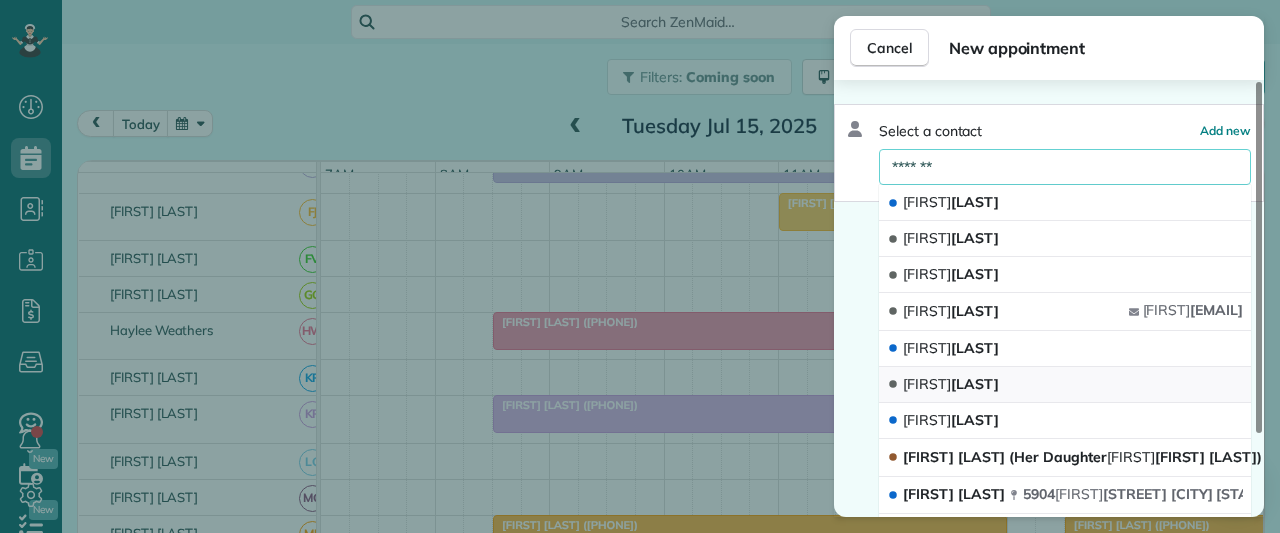 type on "*******" 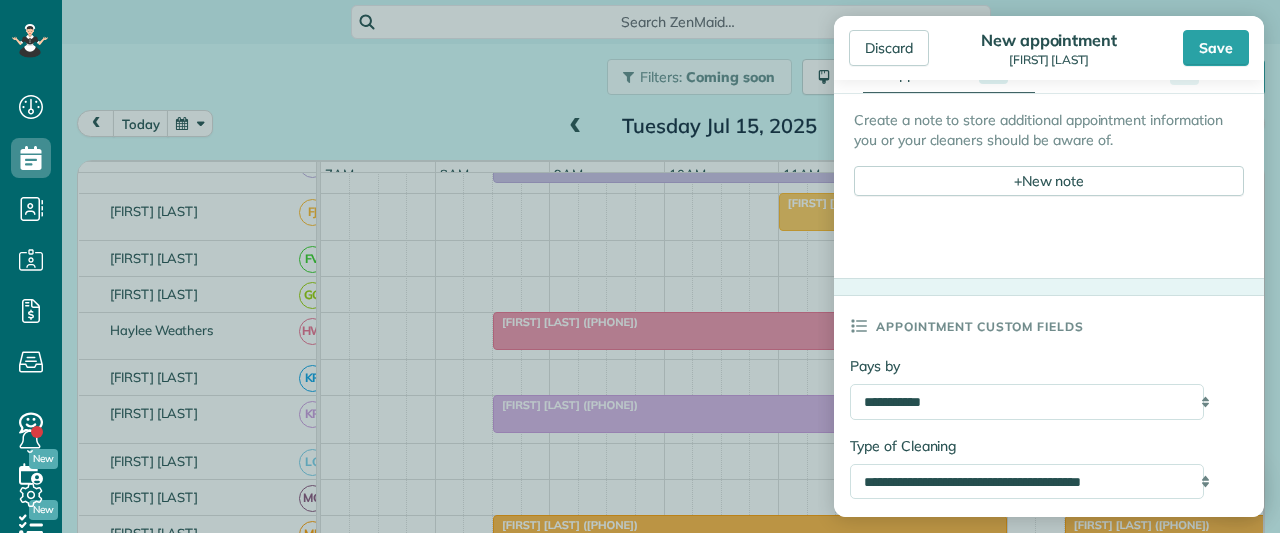 scroll, scrollTop: 800, scrollLeft: 0, axis: vertical 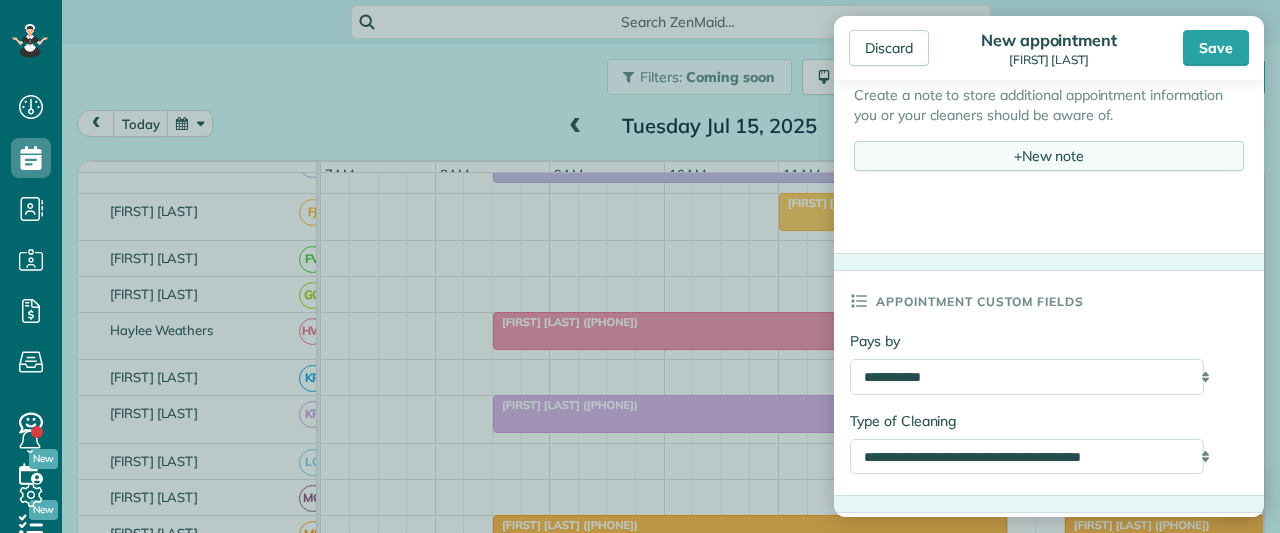 click on "+ New note" at bounding box center [1049, 156] 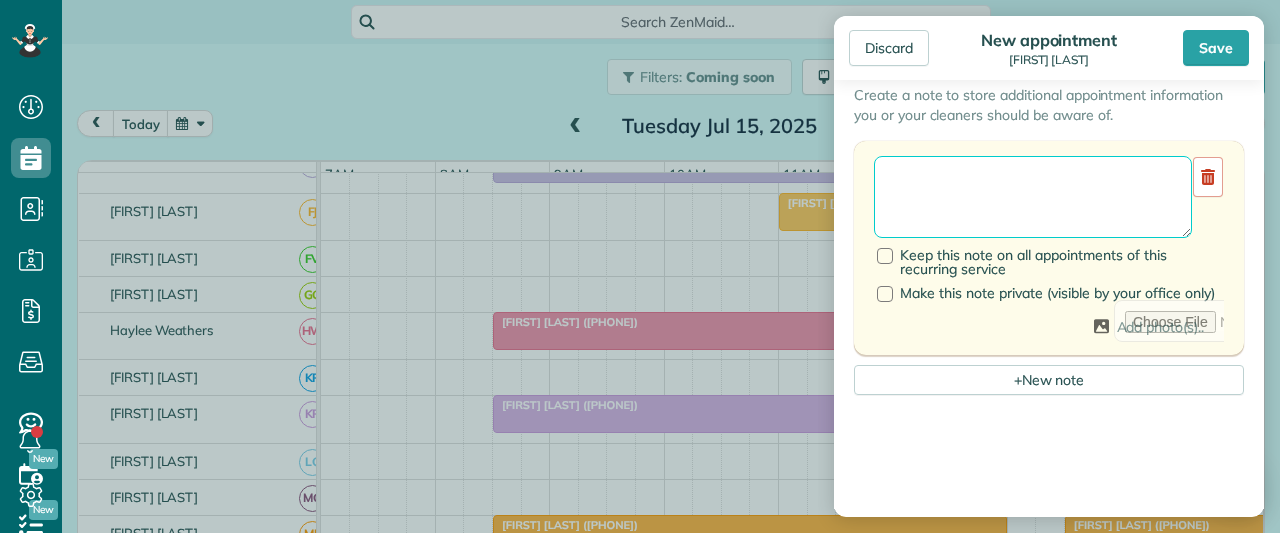 click at bounding box center [1033, 197] 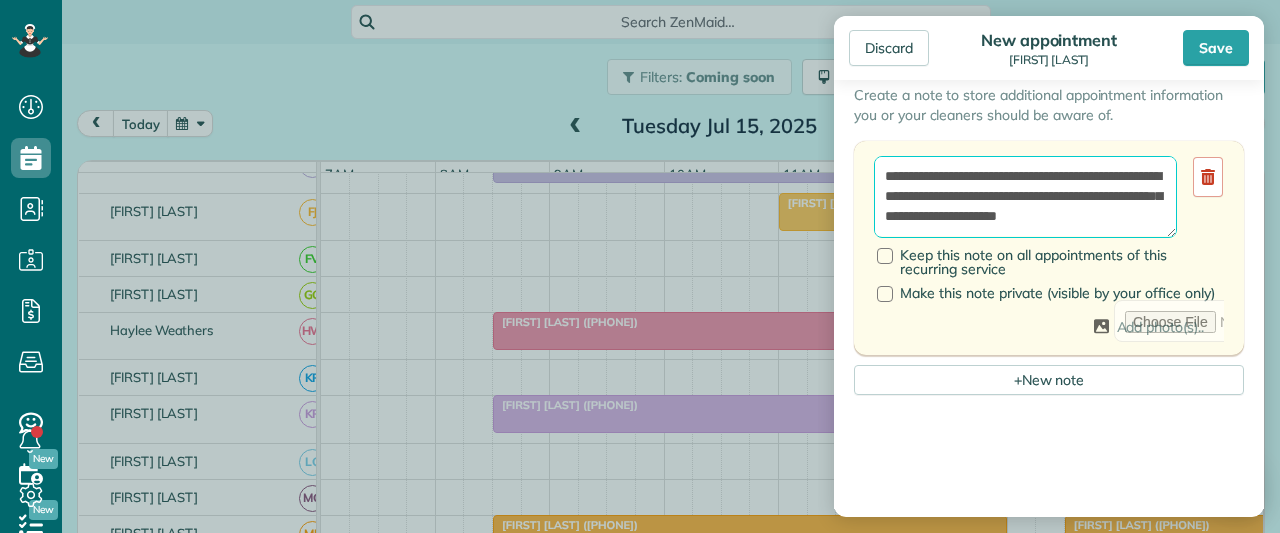 scroll, scrollTop: 0, scrollLeft: 0, axis: both 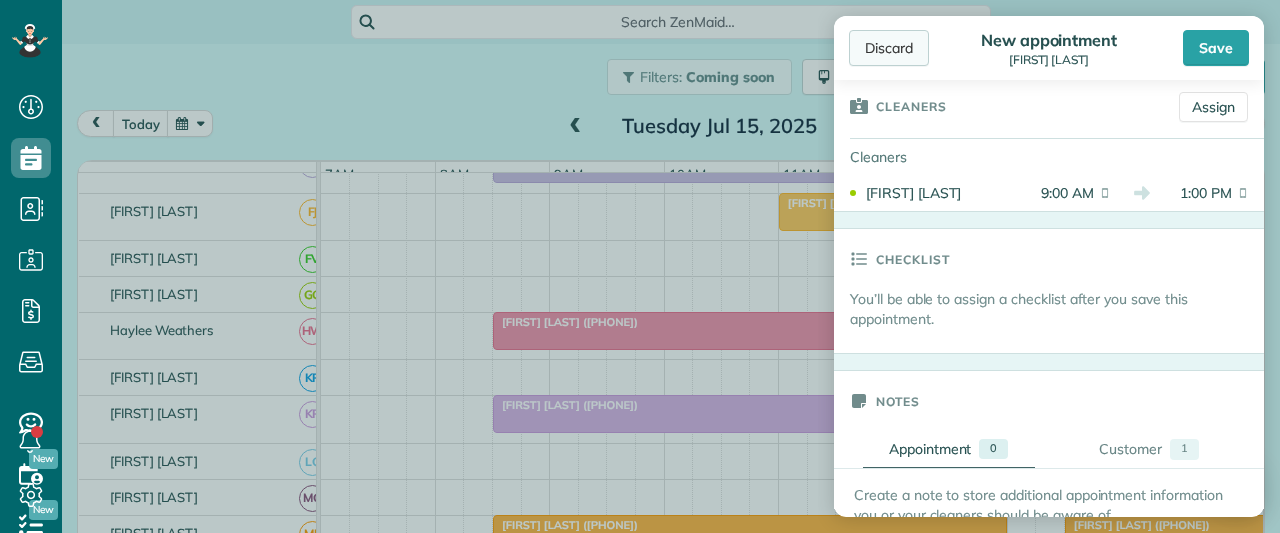 type on "**********" 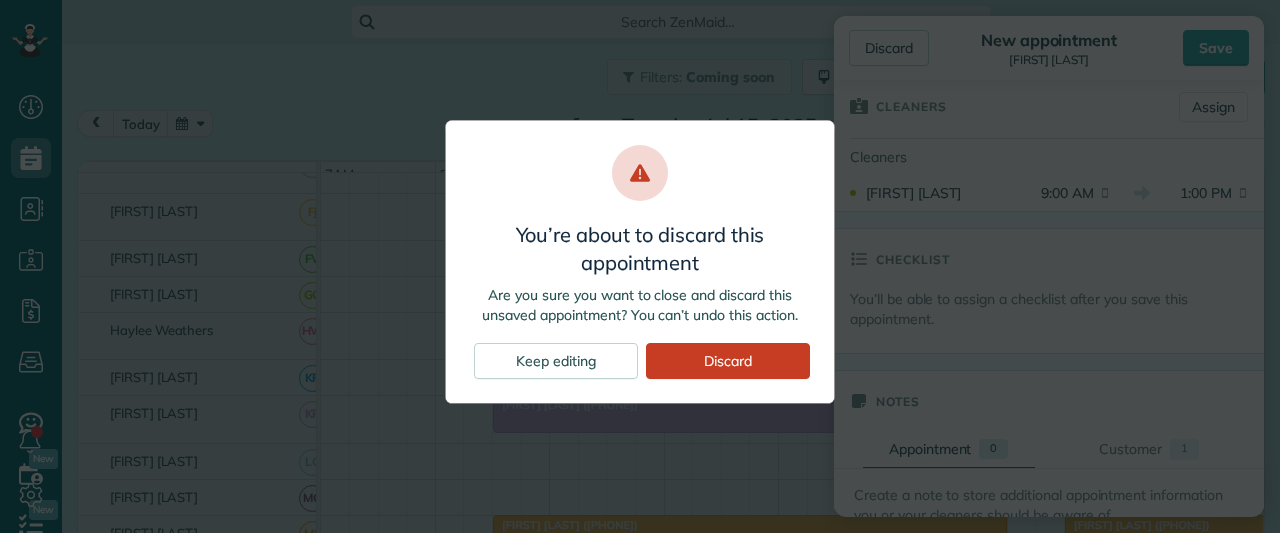 drag, startPoint x: 542, startPoint y: 363, endPoint x: 683, endPoint y: 359, distance: 141.05673 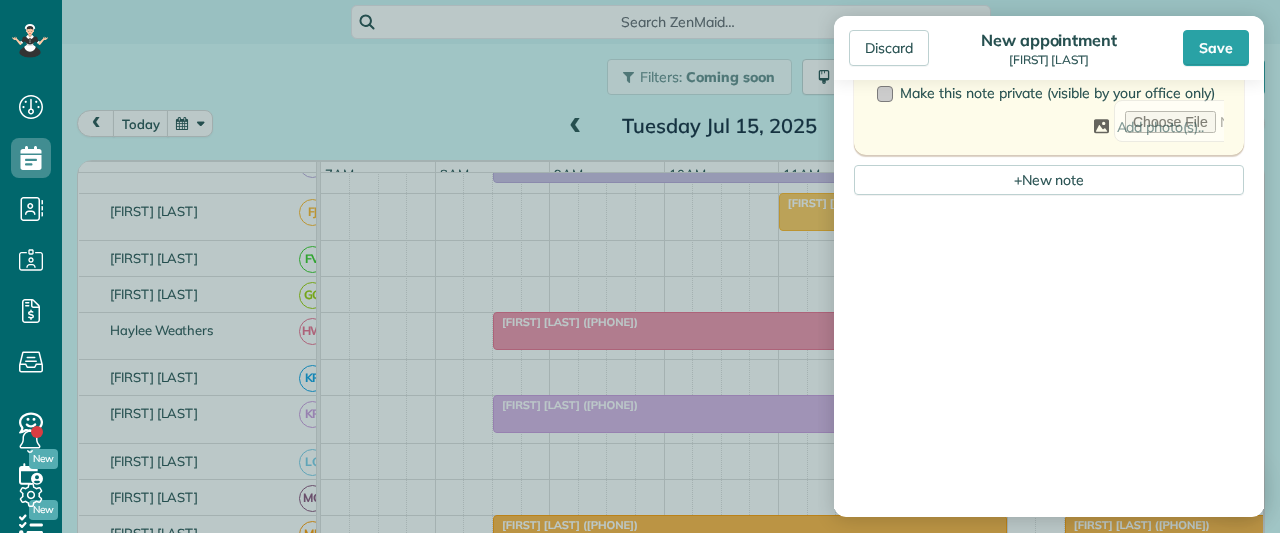 scroll, scrollTop: 800, scrollLeft: 0, axis: vertical 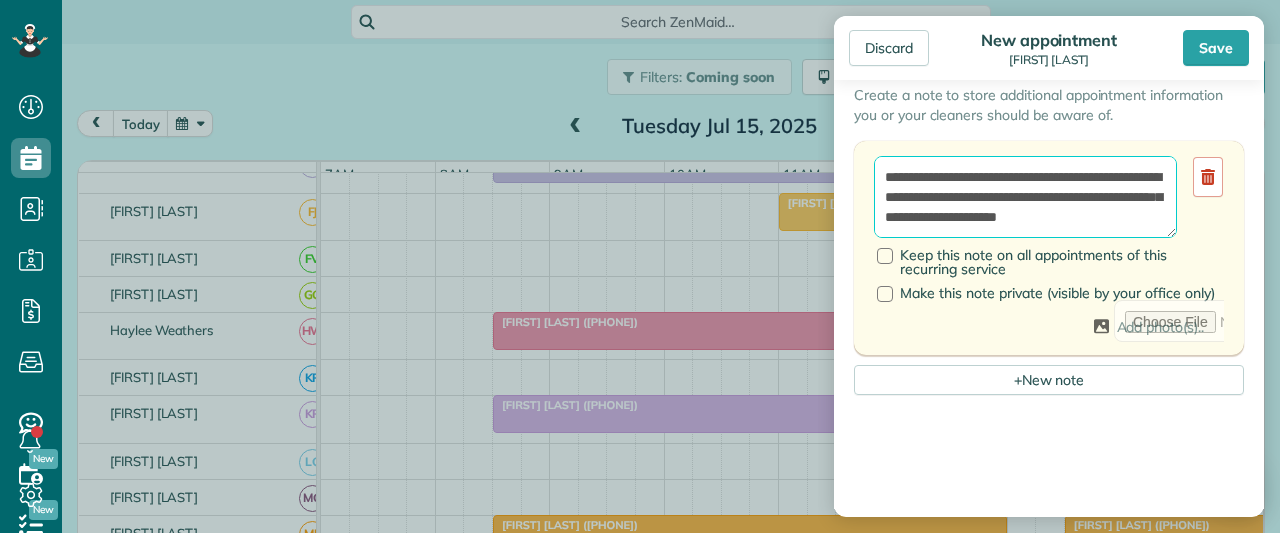 drag, startPoint x: 1018, startPoint y: 223, endPoint x: 865, endPoint y: 152, distance: 168.67128 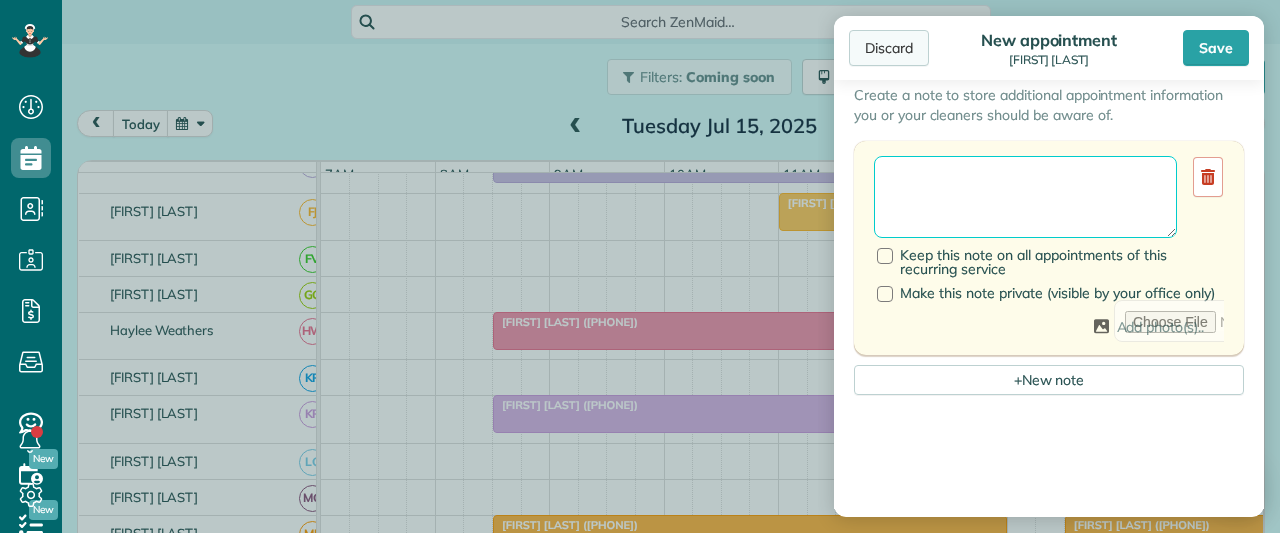 type 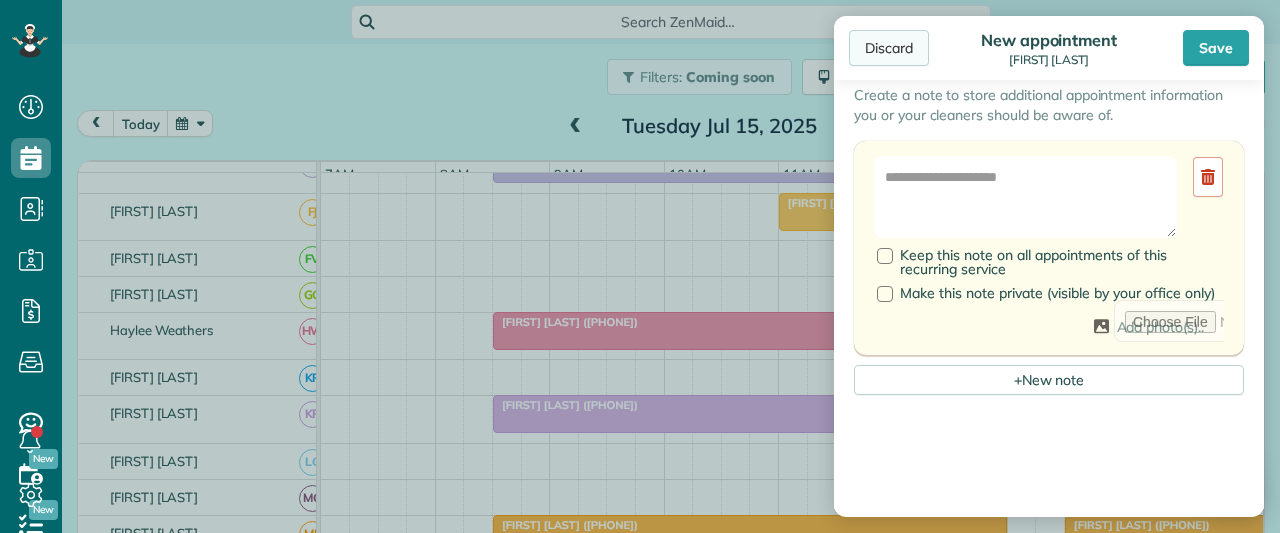 click on "Discard" at bounding box center [889, 48] 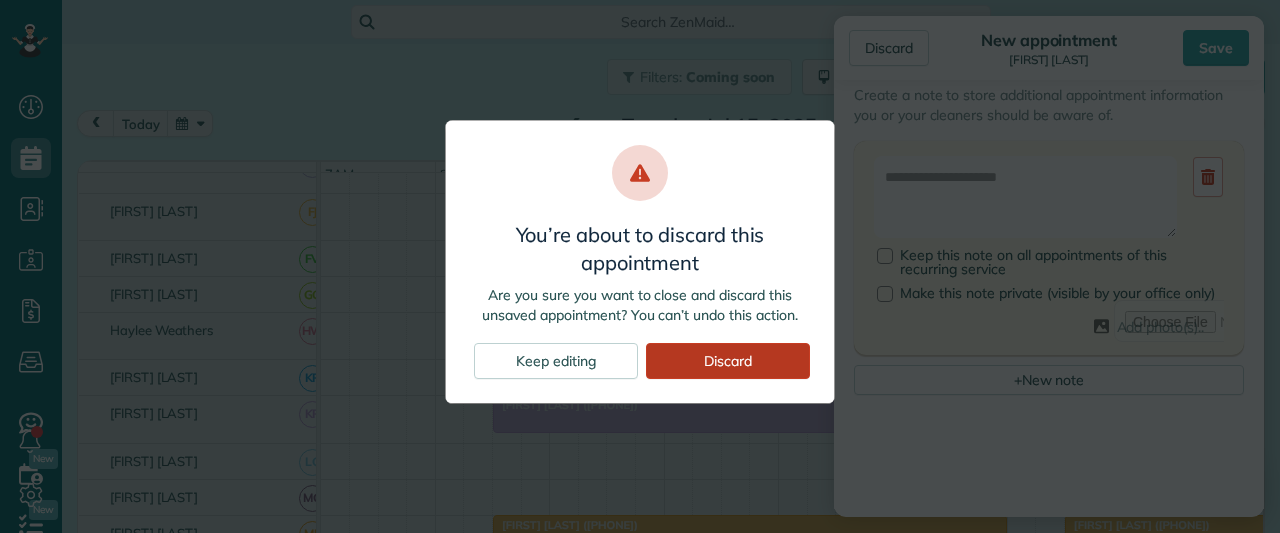 click on "Discard" at bounding box center (728, 361) 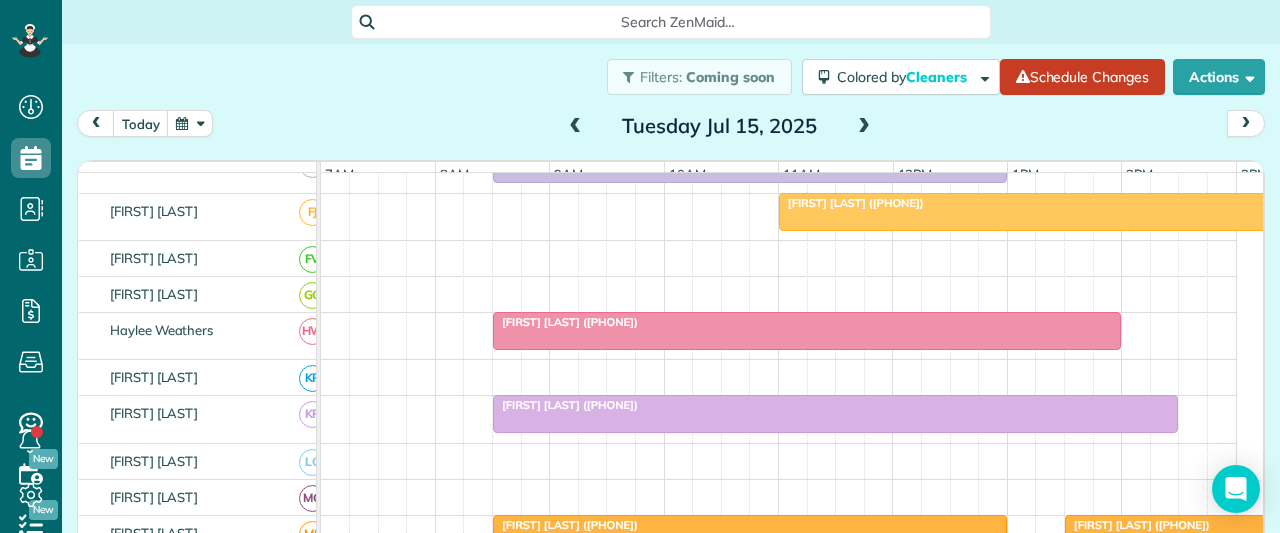 scroll, scrollTop: 785, scrollLeft: 0, axis: vertical 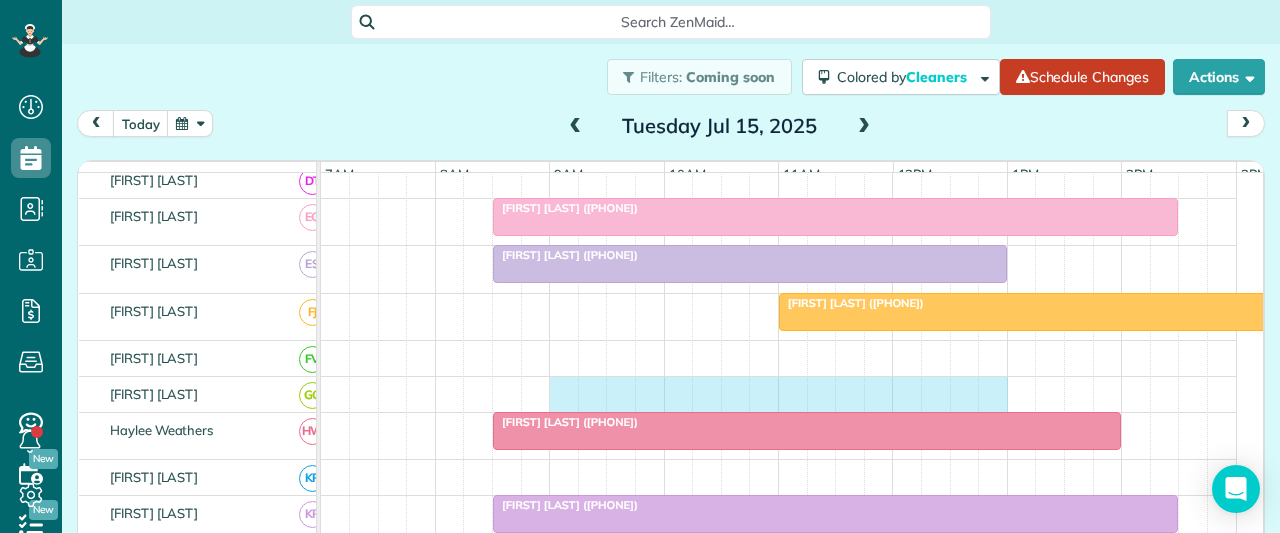 drag, startPoint x: 552, startPoint y: 394, endPoint x: 988, endPoint y: 376, distance: 436.3714 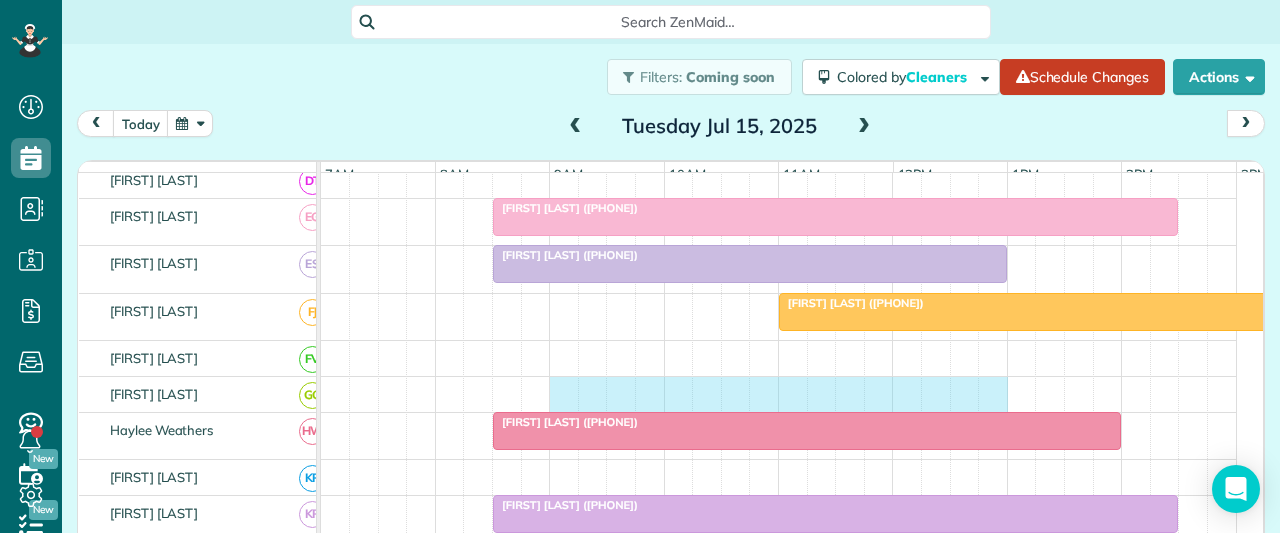 click on "[FIRST] [LAST] ([PHONE]) [FIRST] [LAST] ([PHONE]) [FIRST] [LAST] ([PHONE]) [FIRST] [LAST] ([PHONE]) [FIRST] [LAST] ([PHONE], [PHONE]) [FIRST] [LAST] ([PHONE]) [FIRST] [LAST] ([PHONE]) [FIRST] [LAST] ([PHONE]) [FIRST] [LAST] ([PHONE]) [FIRST] [LAST] ([PHONE]) [FIRST] [LAST] ([PHONE]) [FIRST] [LAST] ([PHONE]) [FIRST] [LAST] ([PHONE]) [FIRST] [LAST] ([PHONE]) [FIRST] [LAST] ([PHONE]) [FIRST] [LAST] ([PHONE]) [FIRST] [LAST] ([PHONE]) [FIRST] [LAST] ([PHONE]) [FIRST] [LAST] ([PHONE], [PHONE]) [FIRST] [LAST] ([PHONE]) [FIRST] [LAST] ([PHONE])" at bounding box center [779, 536] 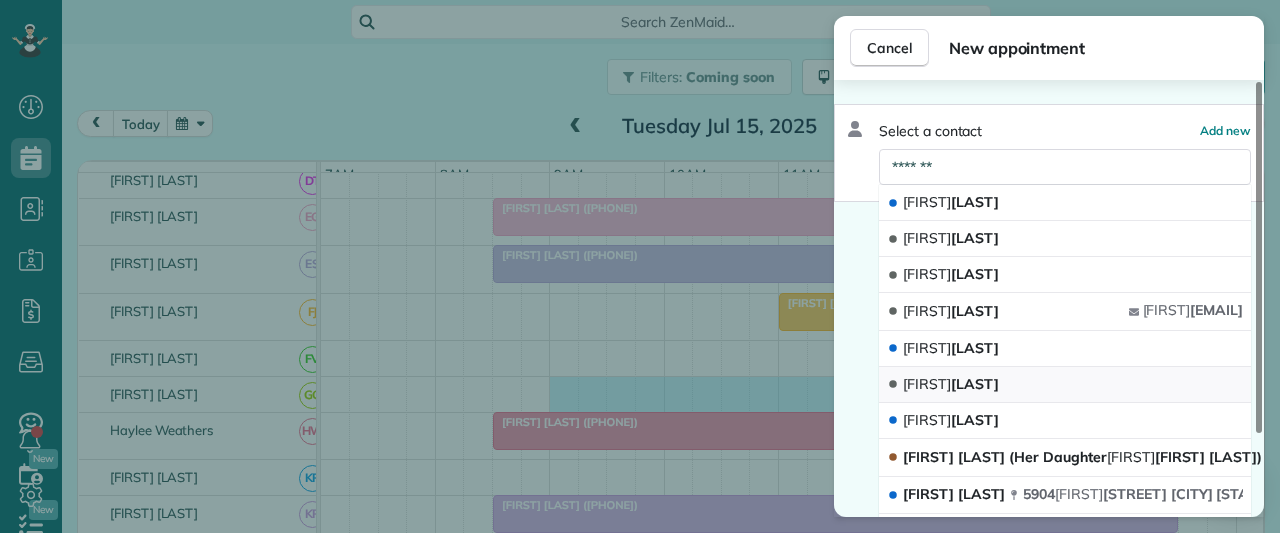 click on "[FIRST] [LAST]" at bounding box center (951, 384) 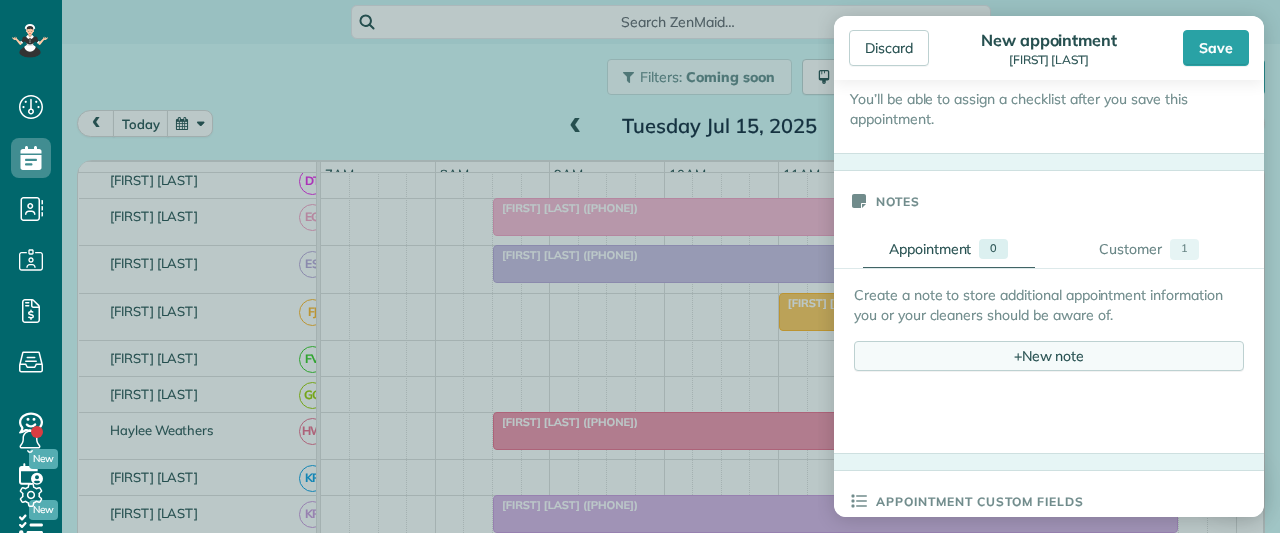click on "+ New note" at bounding box center (1049, 356) 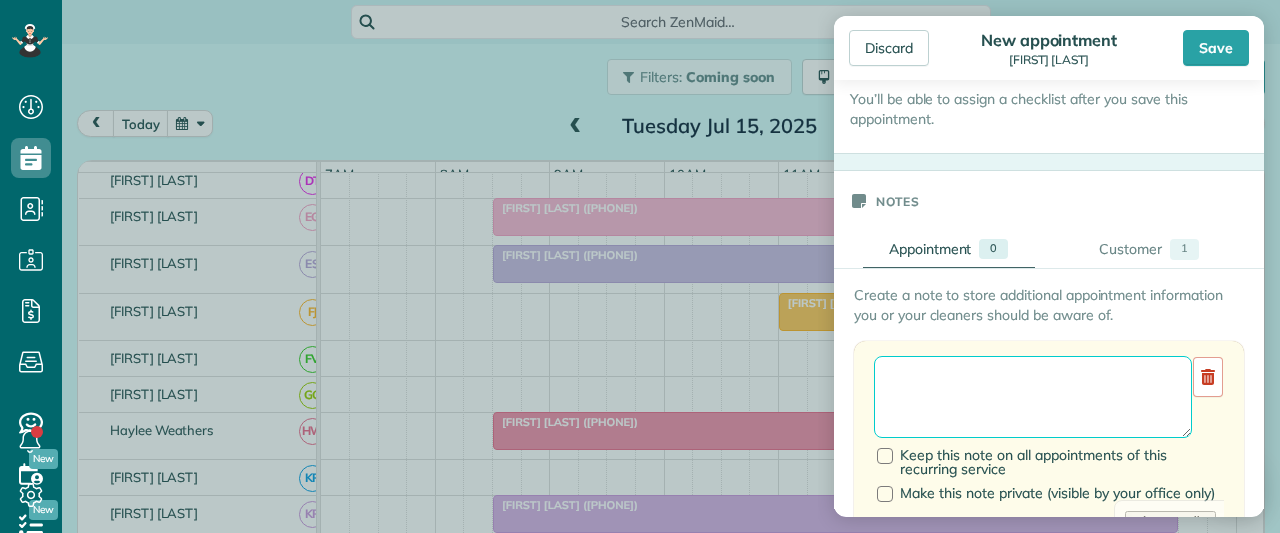 click at bounding box center (1033, 397) 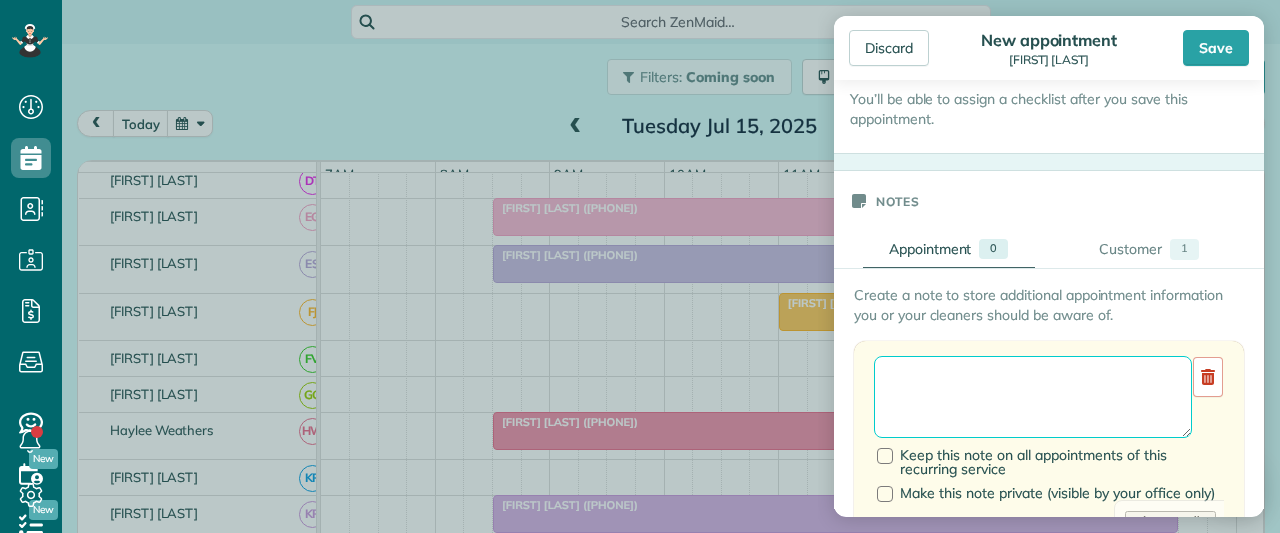 paste on "**********" 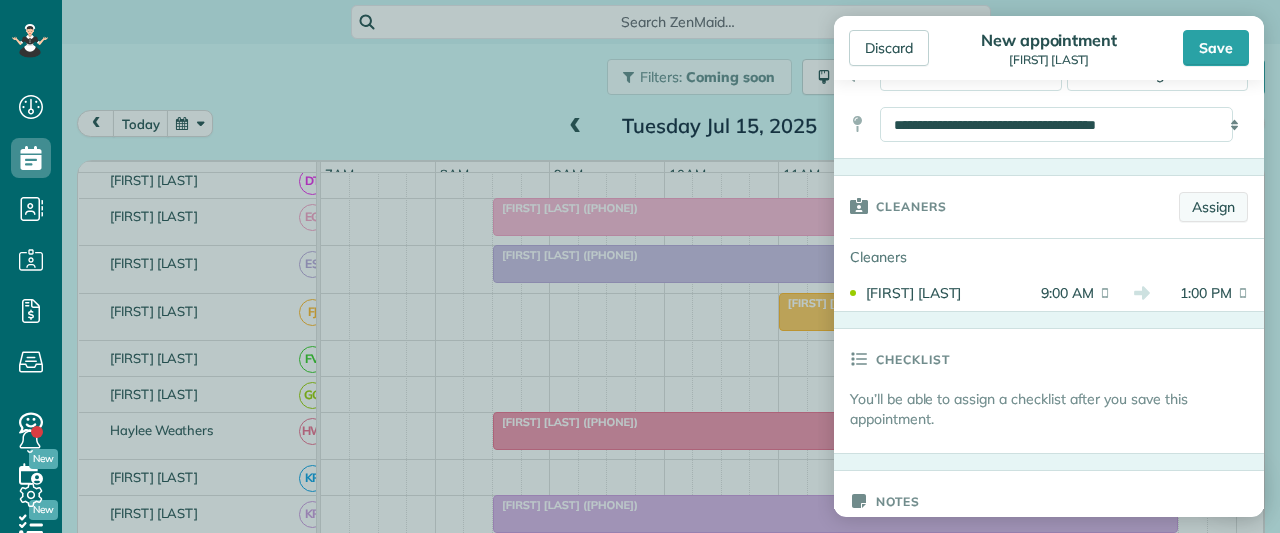 type on "**********" 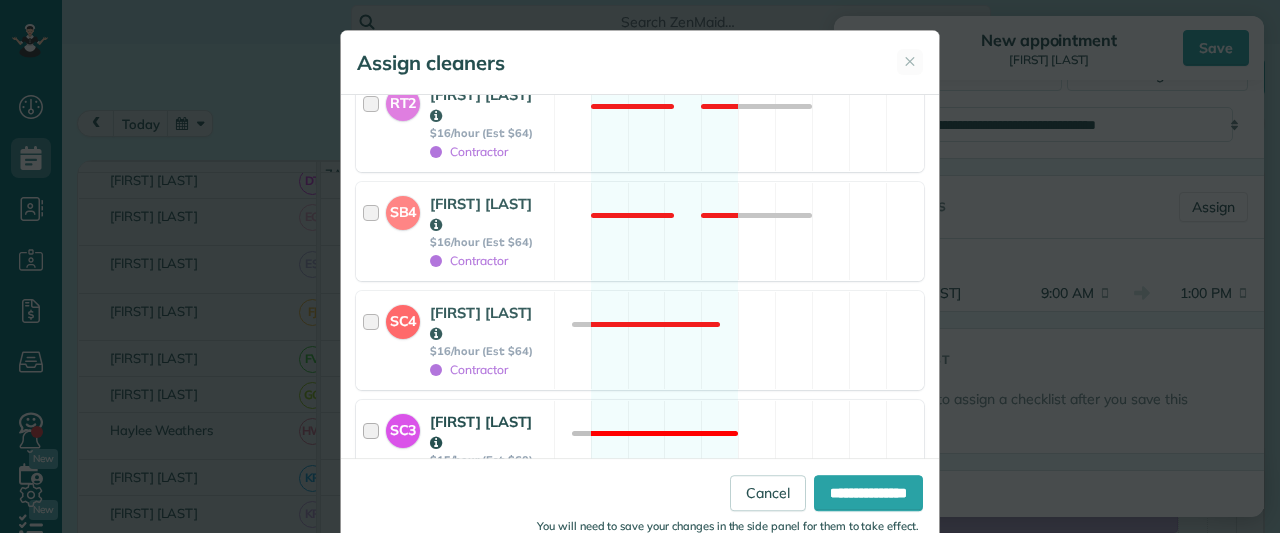 click on "$15/hour (Est: $60)" at bounding box center [489, 460] 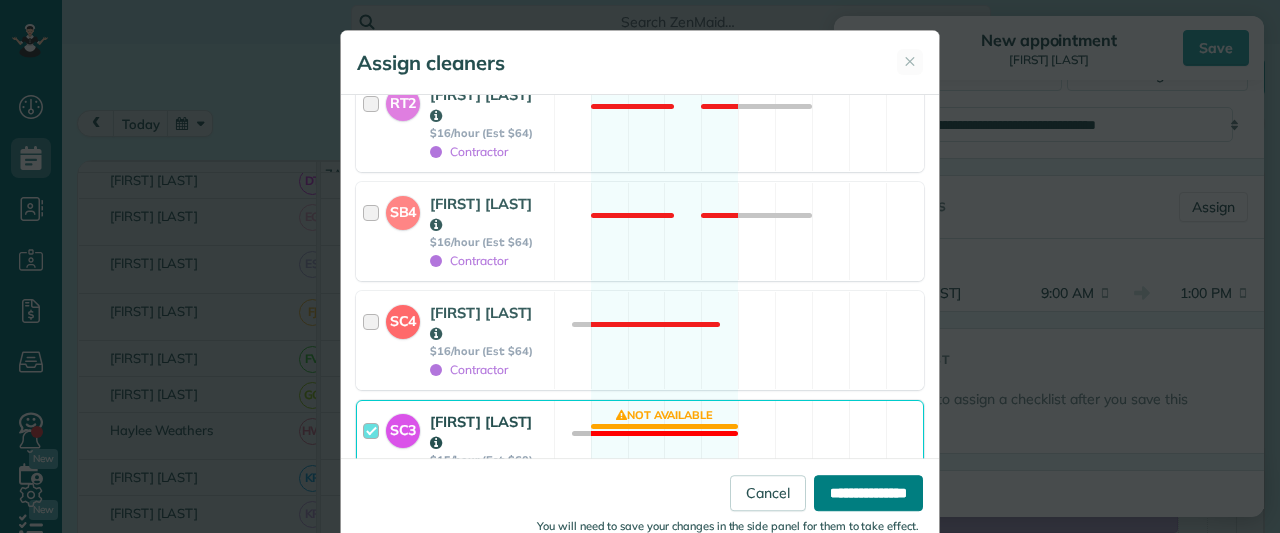 click on "**********" at bounding box center (868, 493) 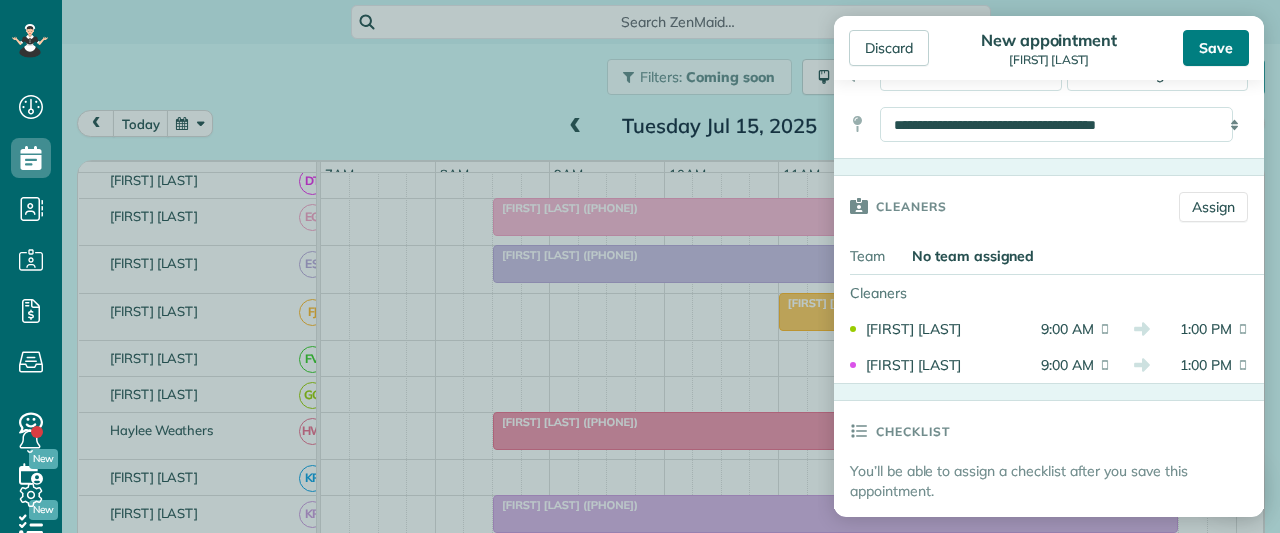 click on "Save" at bounding box center [1216, 48] 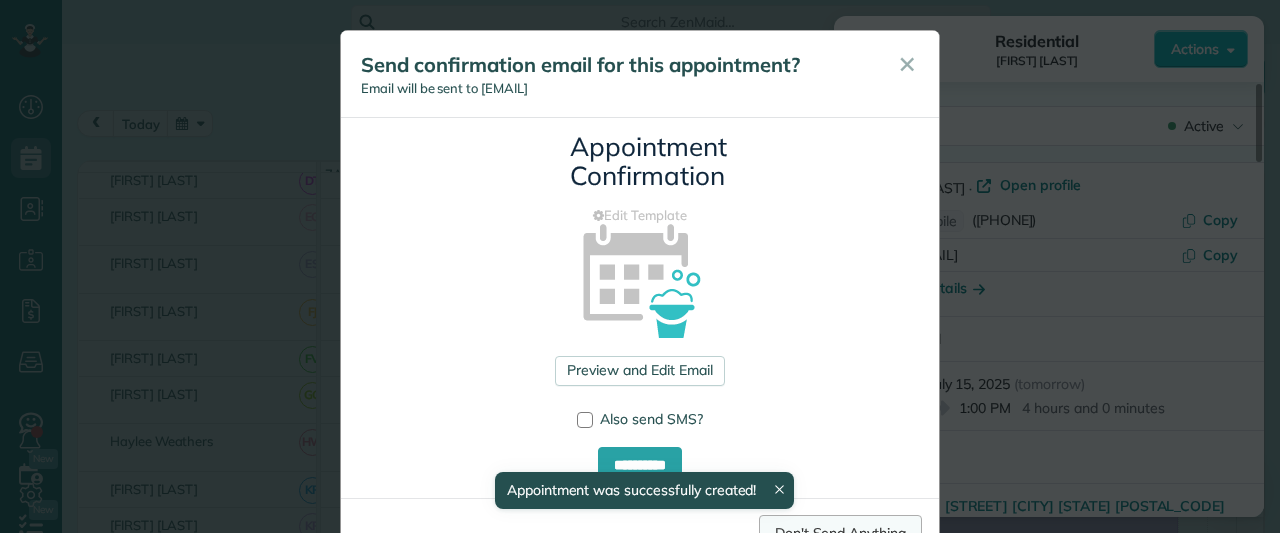 click on "Don't Send Anything" at bounding box center (840, 533) 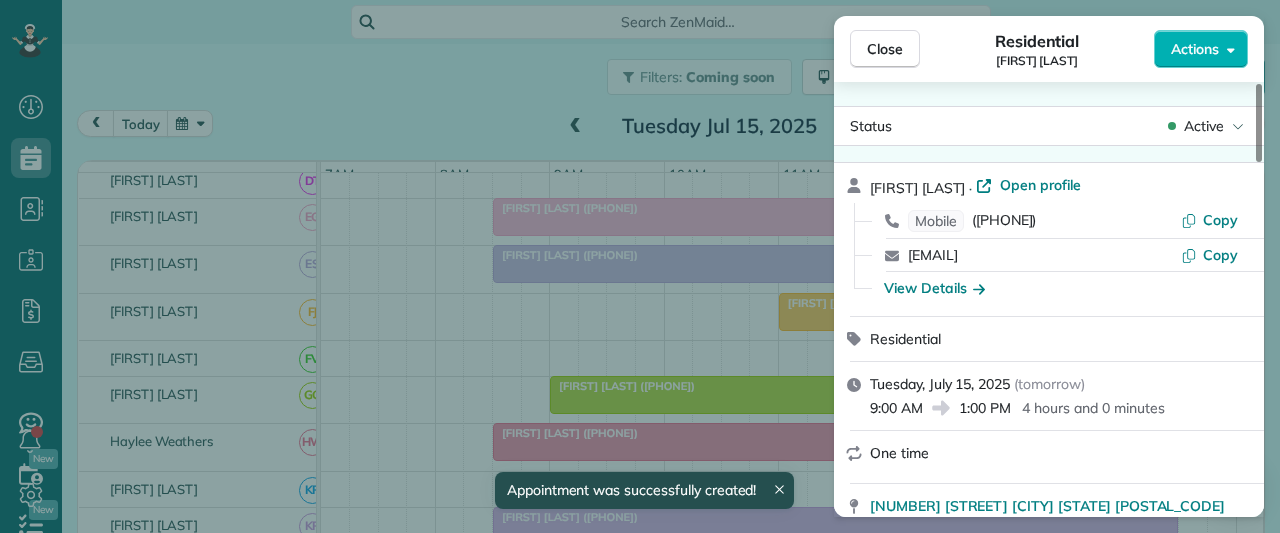 drag, startPoint x: 894, startPoint y: 55, endPoint x: 834, endPoint y: 177, distance: 135.95587 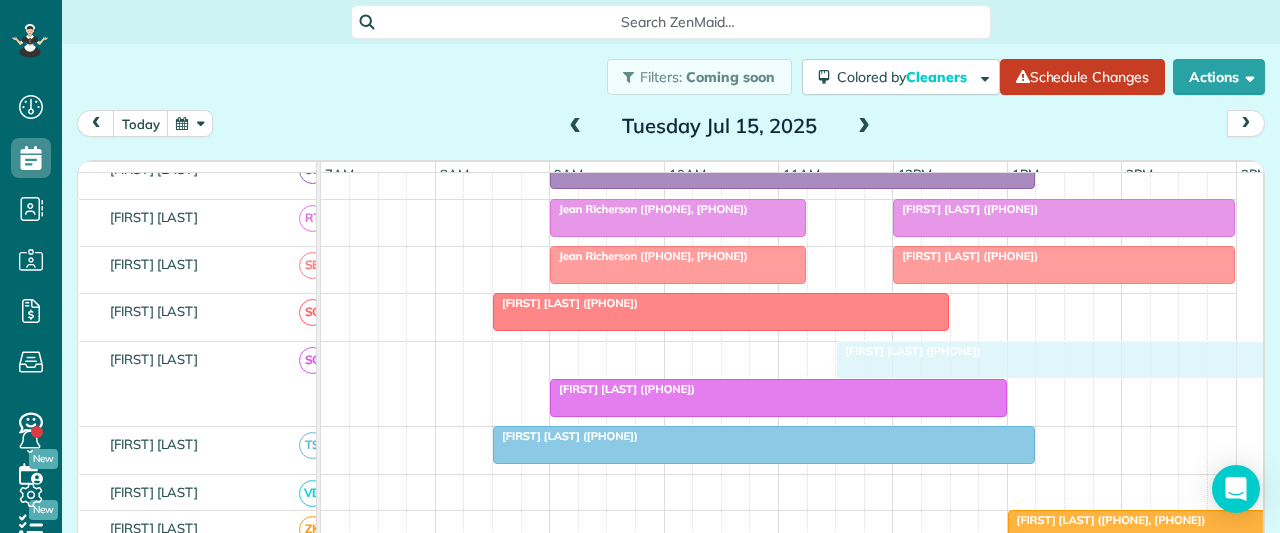 drag, startPoint x: 548, startPoint y: 351, endPoint x: 869, endPoint y: 350, distance: 321.00156 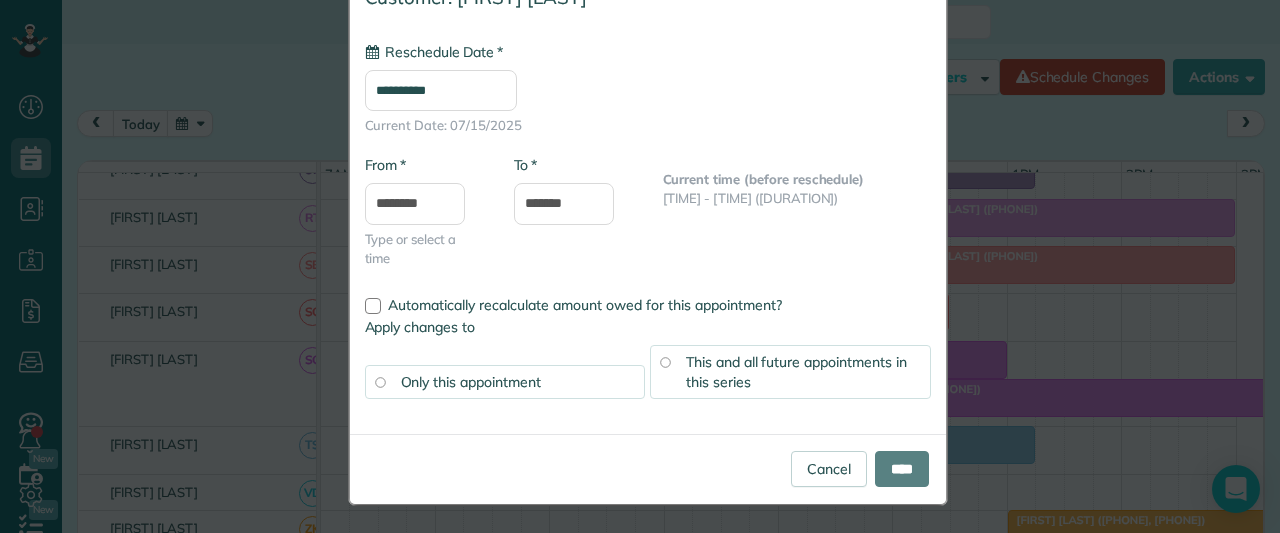 type on "**********" 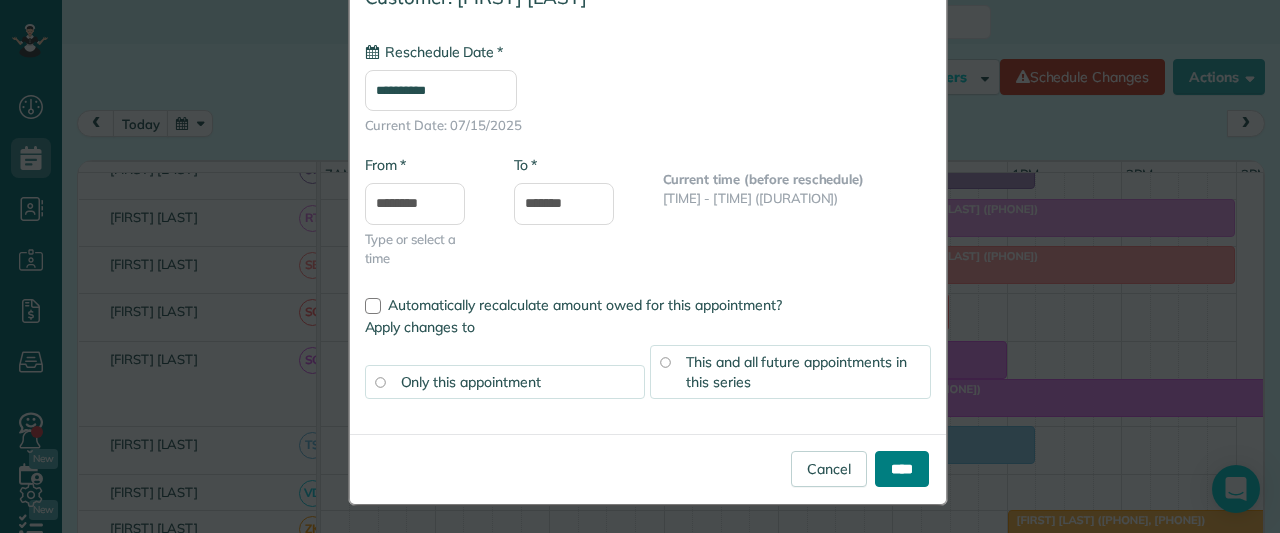 click on "****" at bounding box center (902, 469) 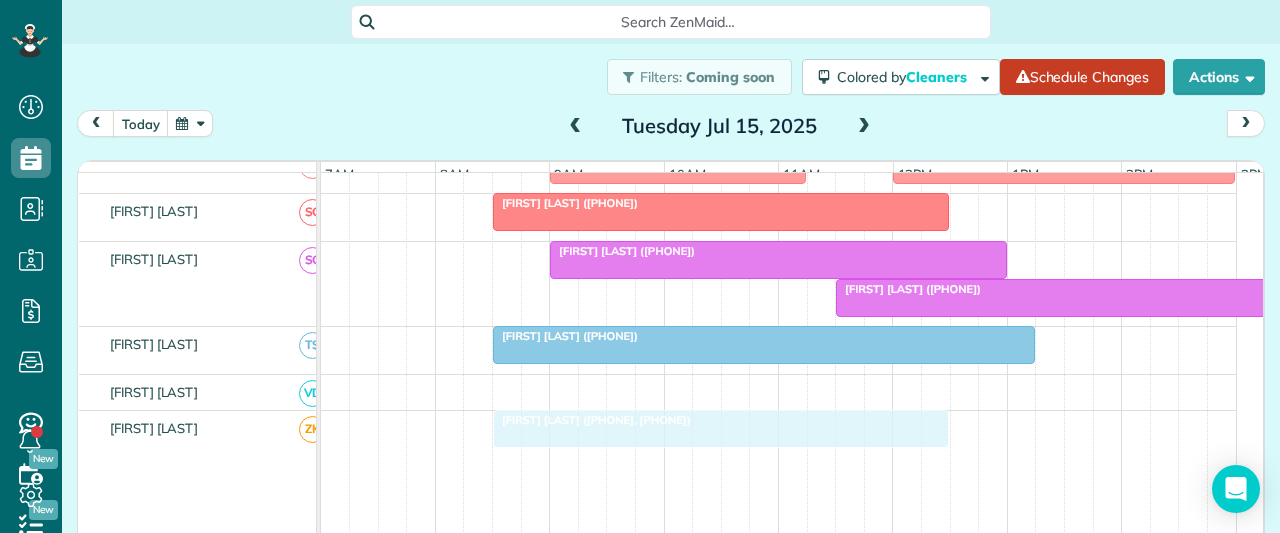 drag, startPoint x: 1118, startPoint y: 419, endPoint x: 598, endPoint y: 443, distance: 520.5535 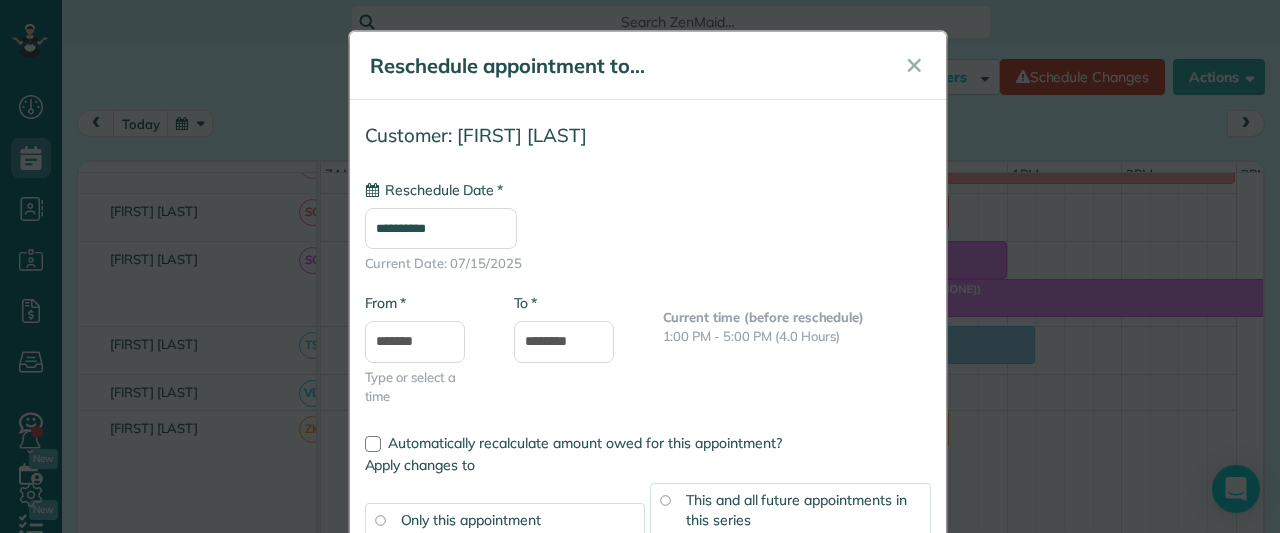 type on "**********" 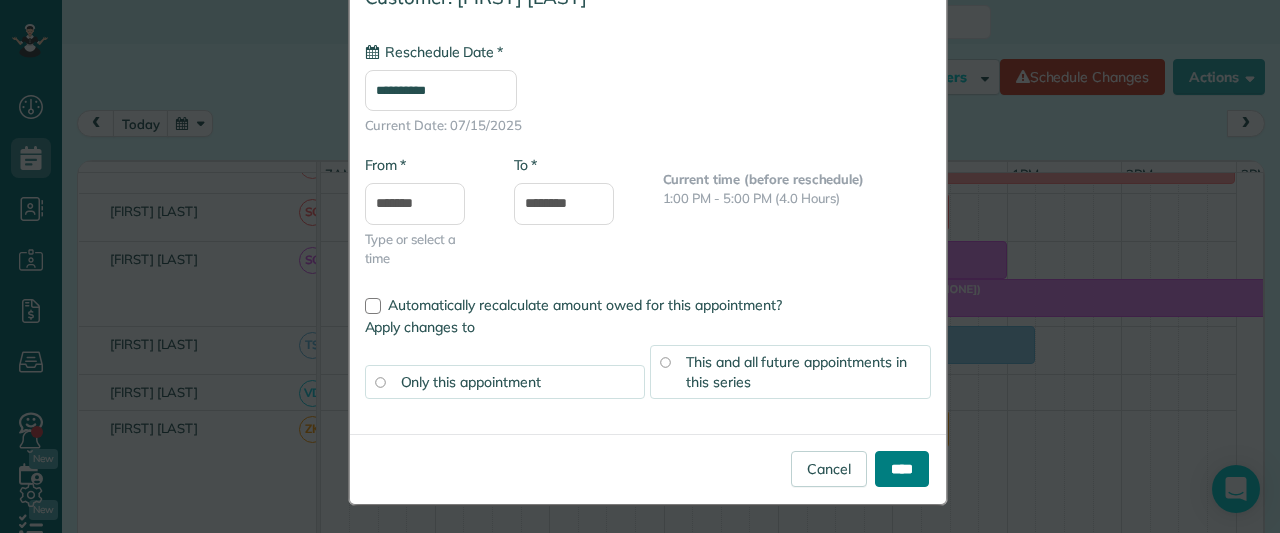 click on "****" at bounding box center [902, 469] 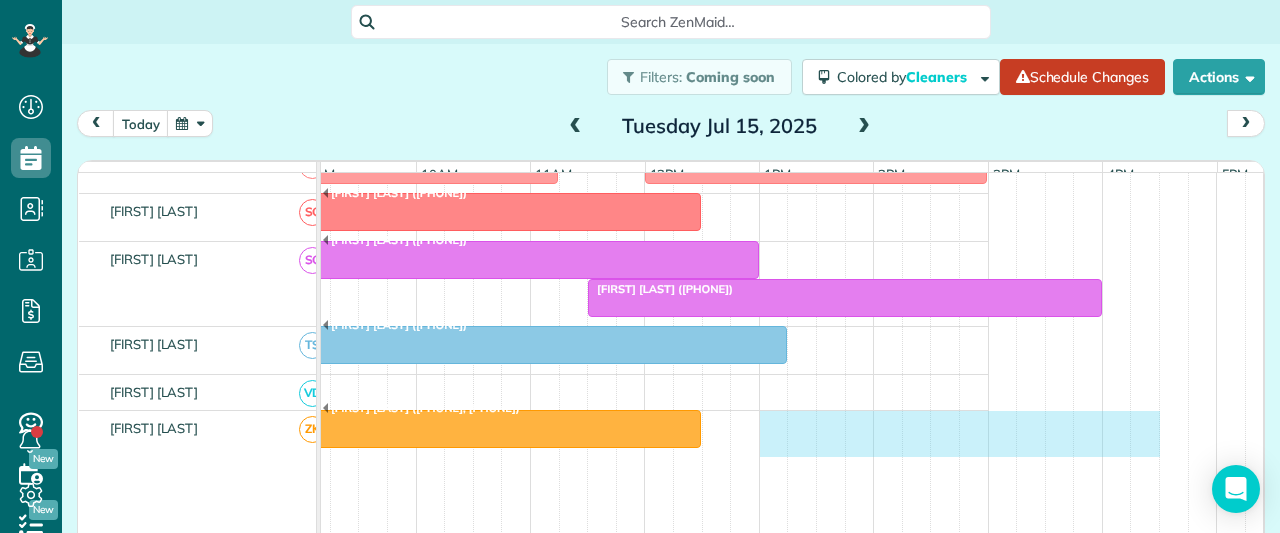 drag, startPoint x: 1008, startPoint y: 433, endPoint x: 1137, endPoint y: 415, distance: 130.24976 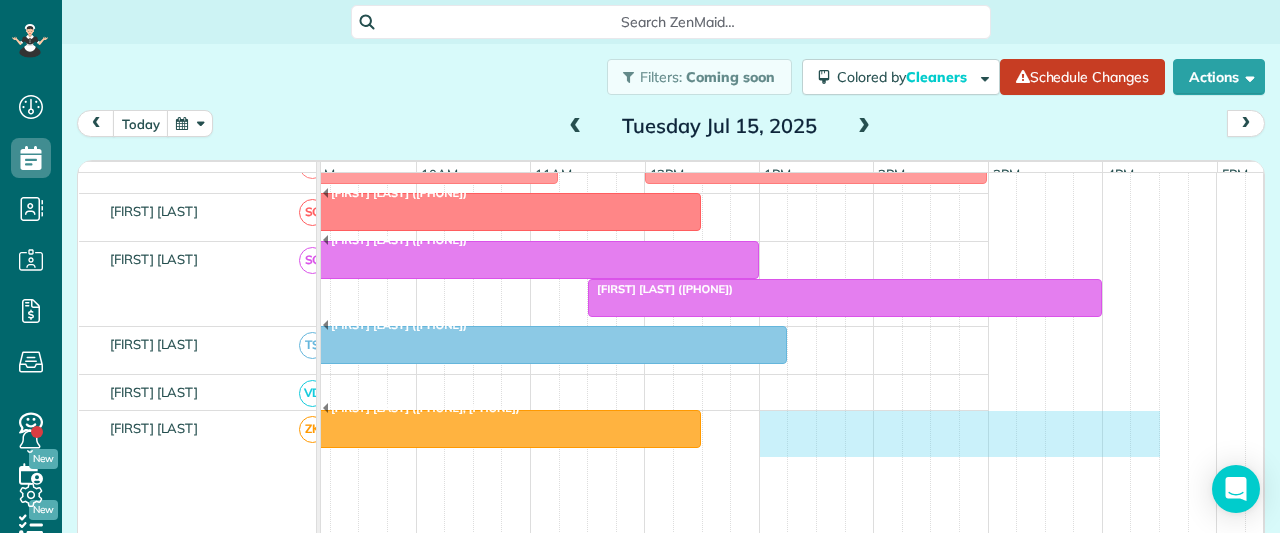 click on "[FIRST] [LAST] ([PHONE], [PHONE])" at bounding box center [531, 434] 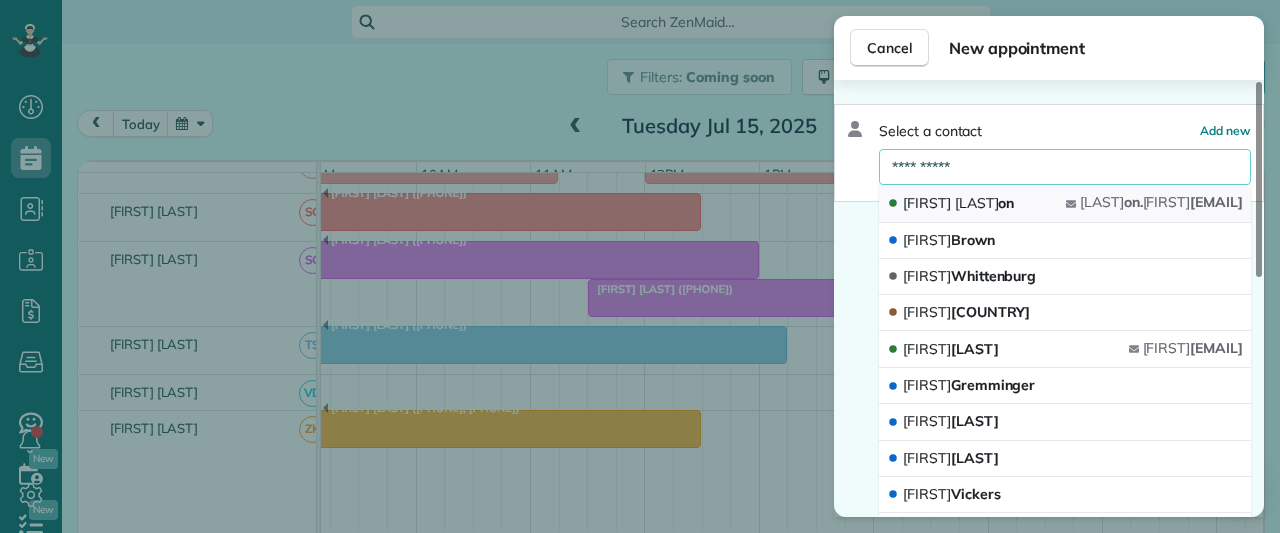 type on "**********" 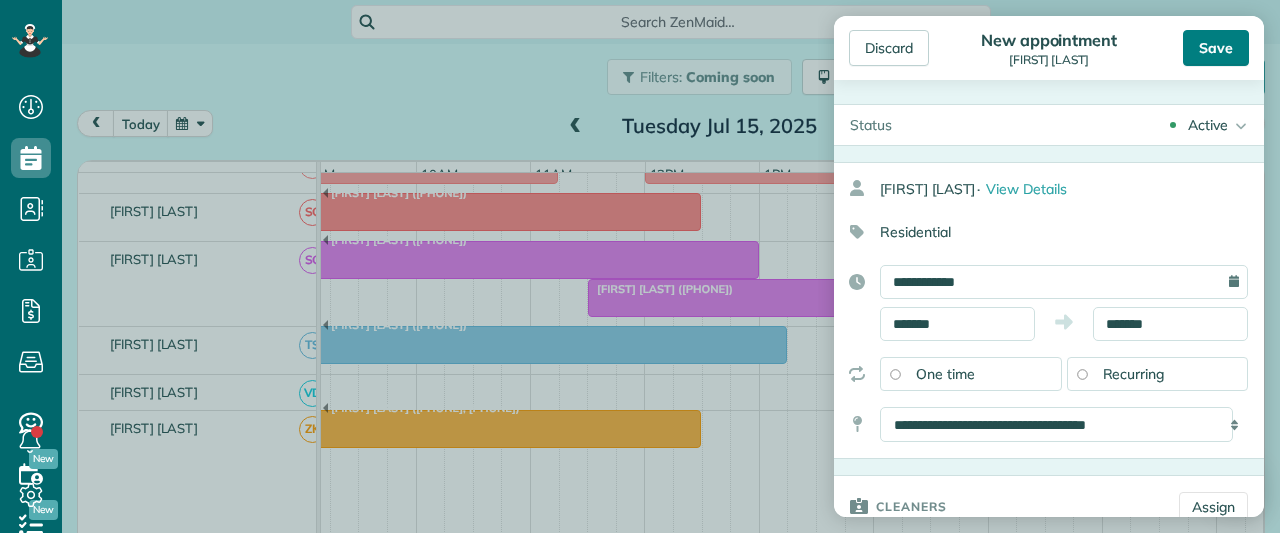 click on "Save" at bounding box center [1216, 48] 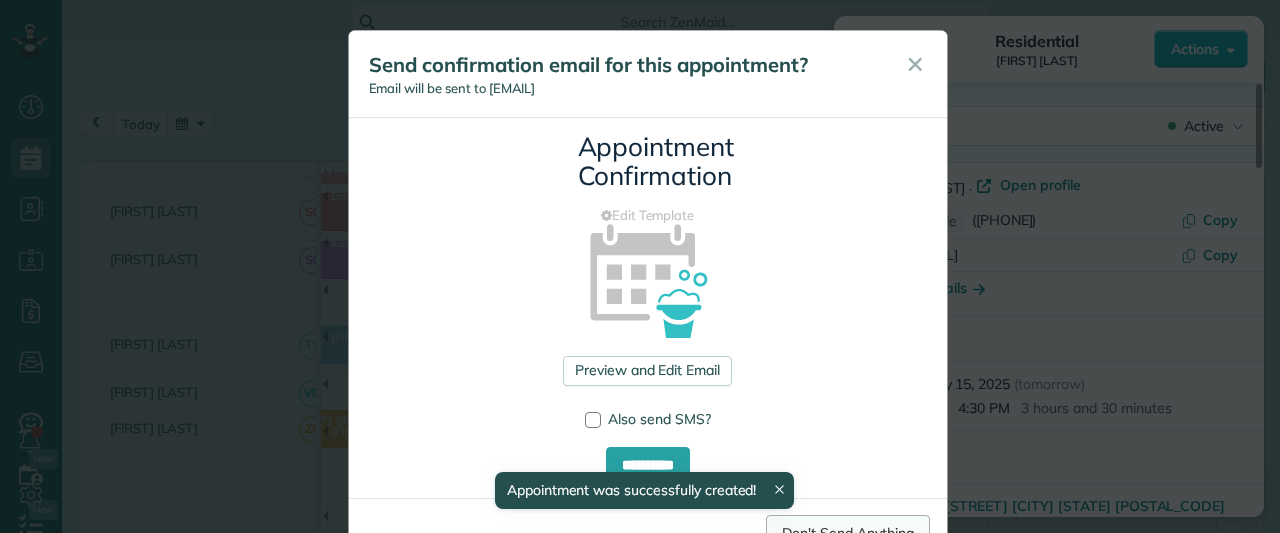 click on "Don't Send Anything" at bounding box center [847, 533] 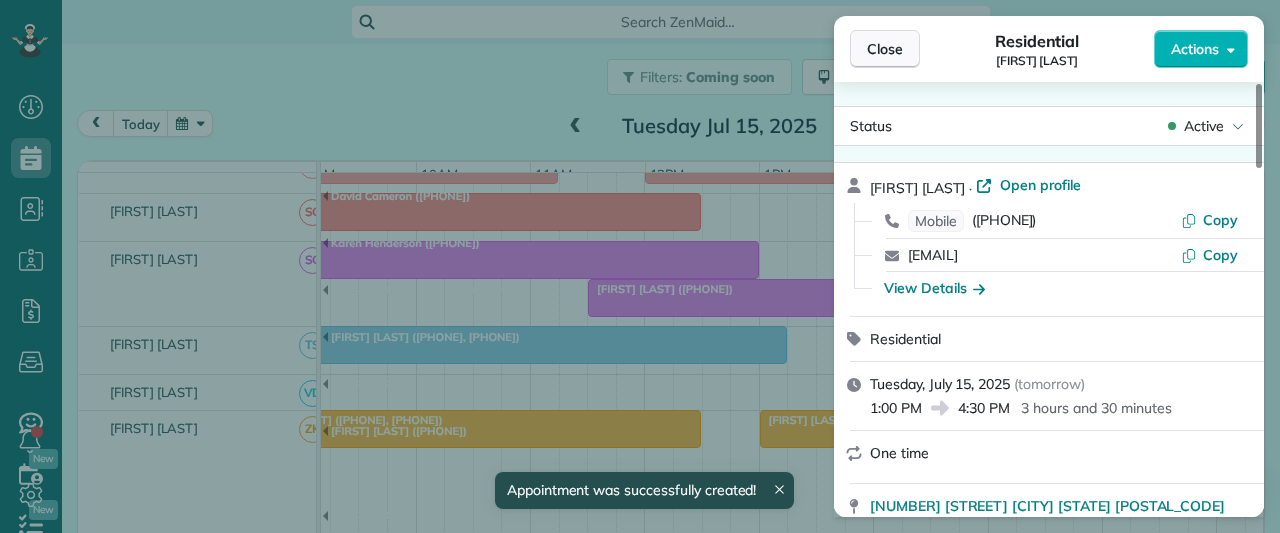 click on "Close" at bounding box center [885, 49] 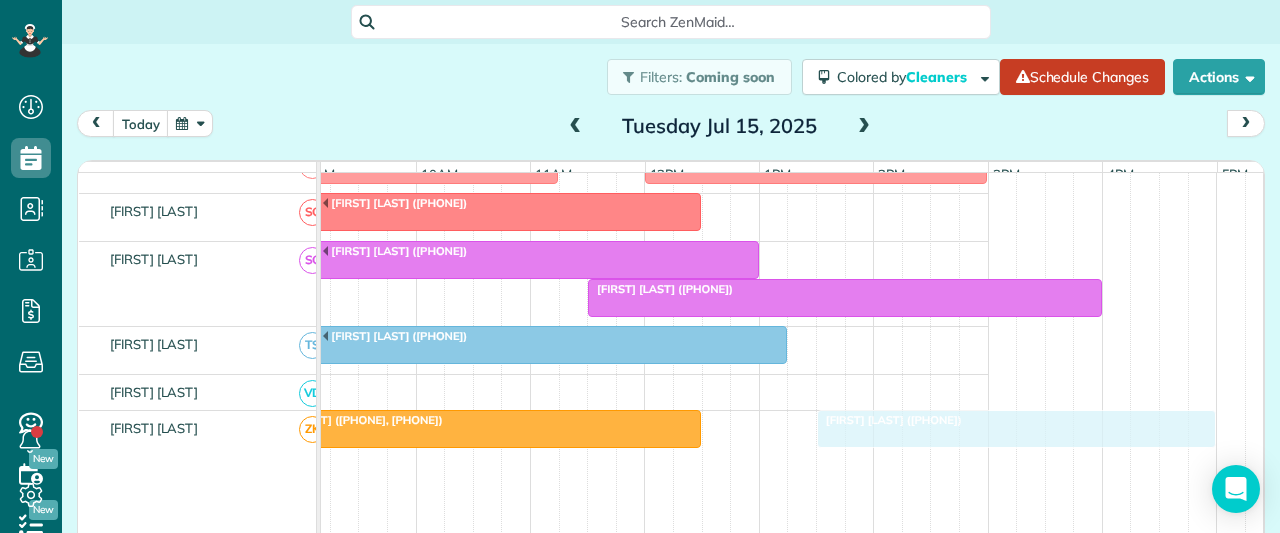 drag, startPoint x: 786, startPoint y: 425, endPoint x: 832, endPoint y: 426, distance: 46.010868 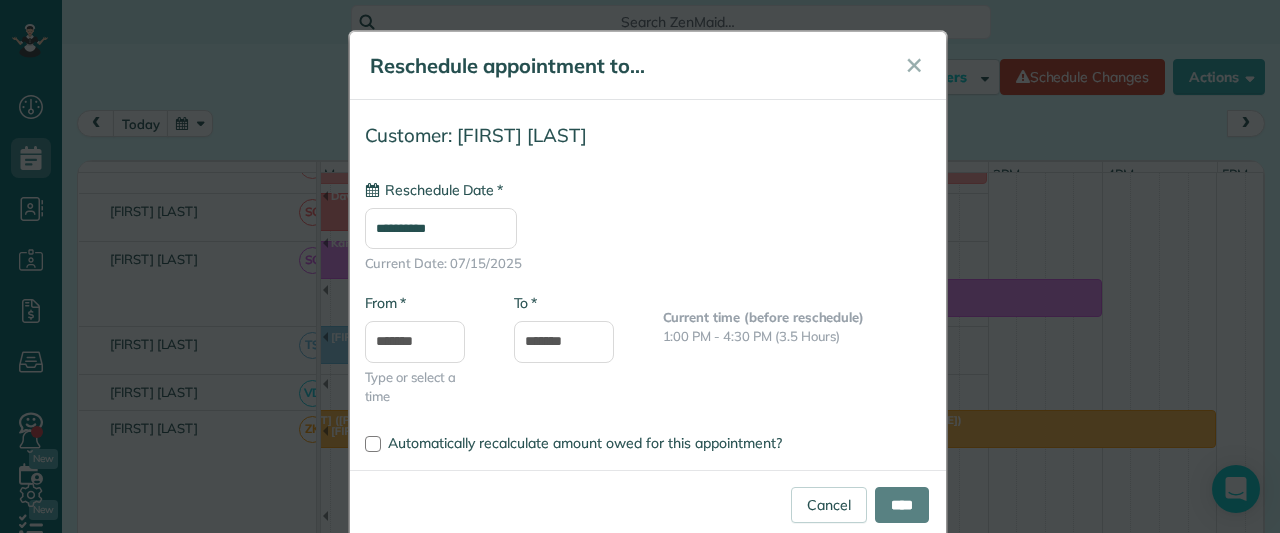 type on "**********" 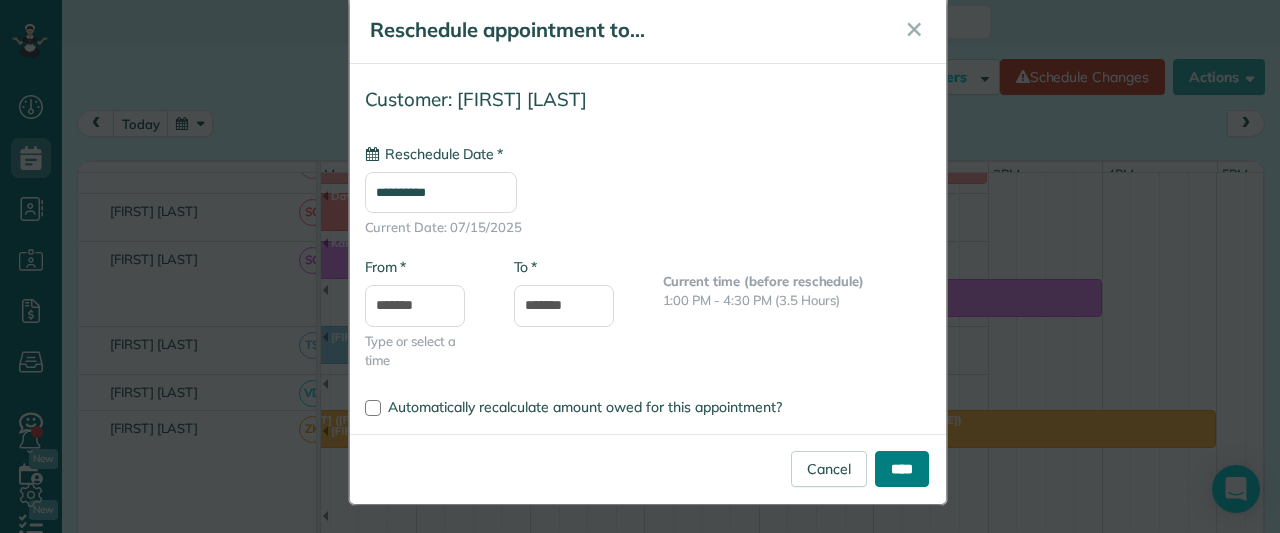click on "****" at bounding box center (902, 469) 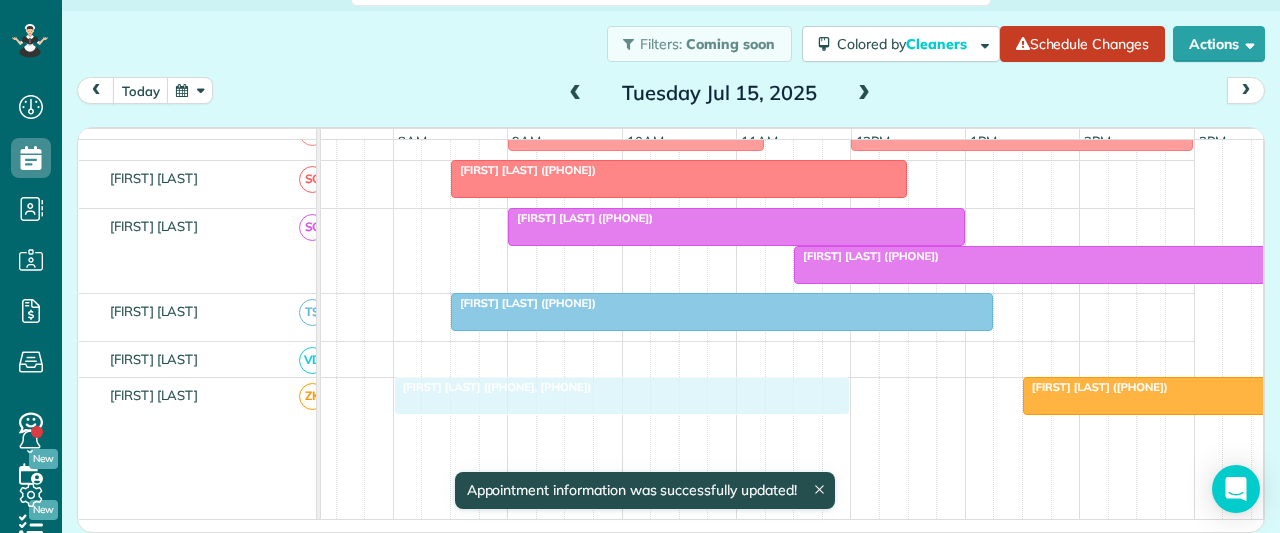 drag, startPoint x: 670, startPoint y: 388, endPoint x: 652, endPoint y: 392, distance: 18.439089 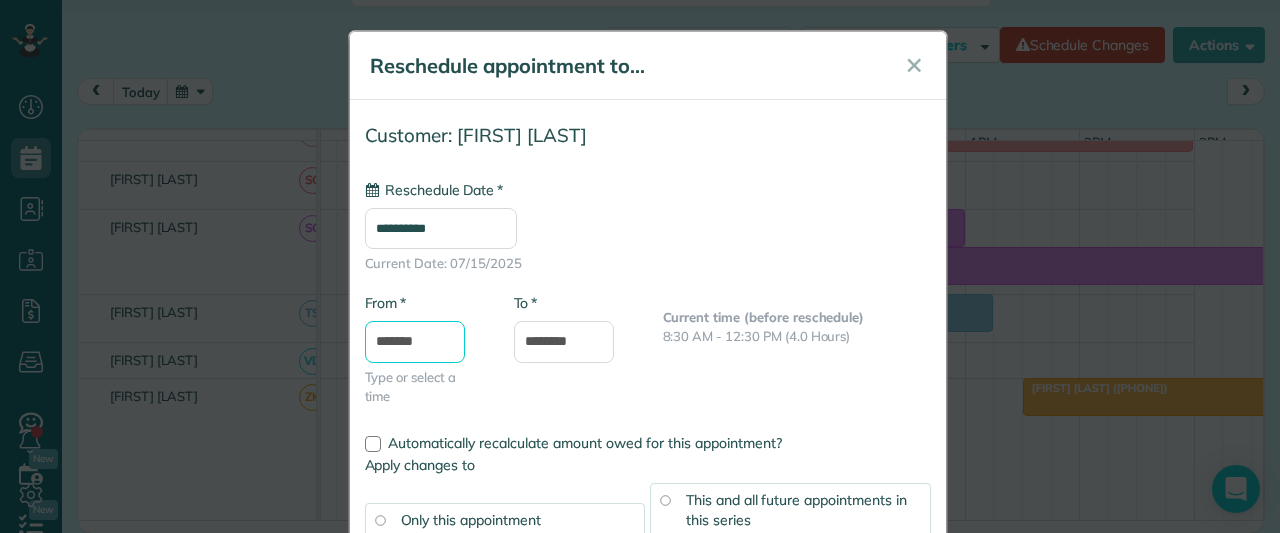 click on "*******" at bounding box center [415, 342] 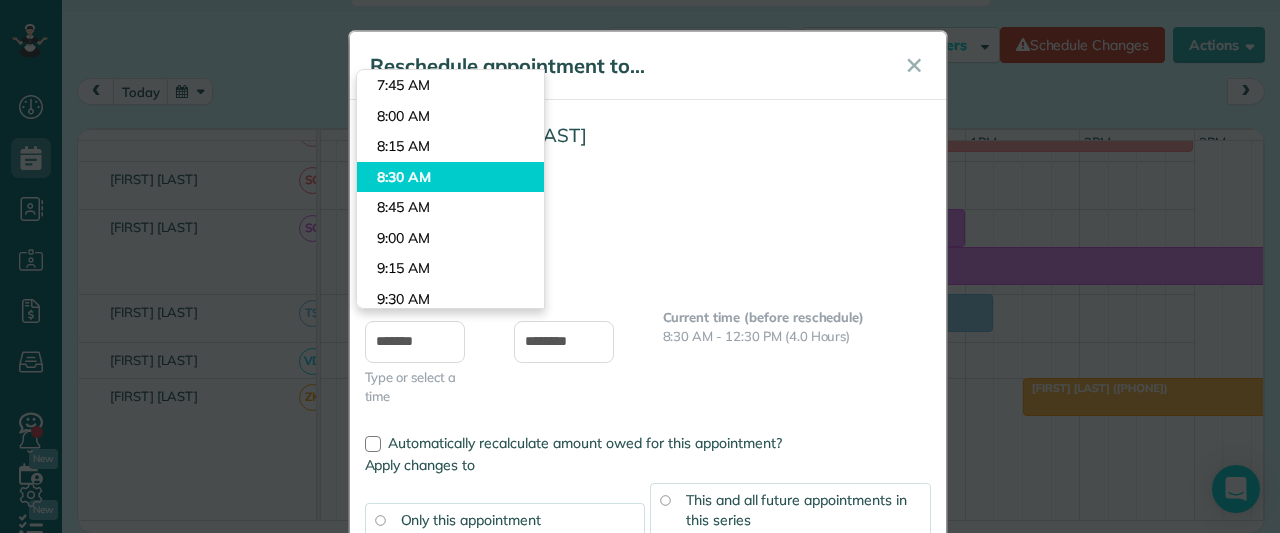 type on "*******" 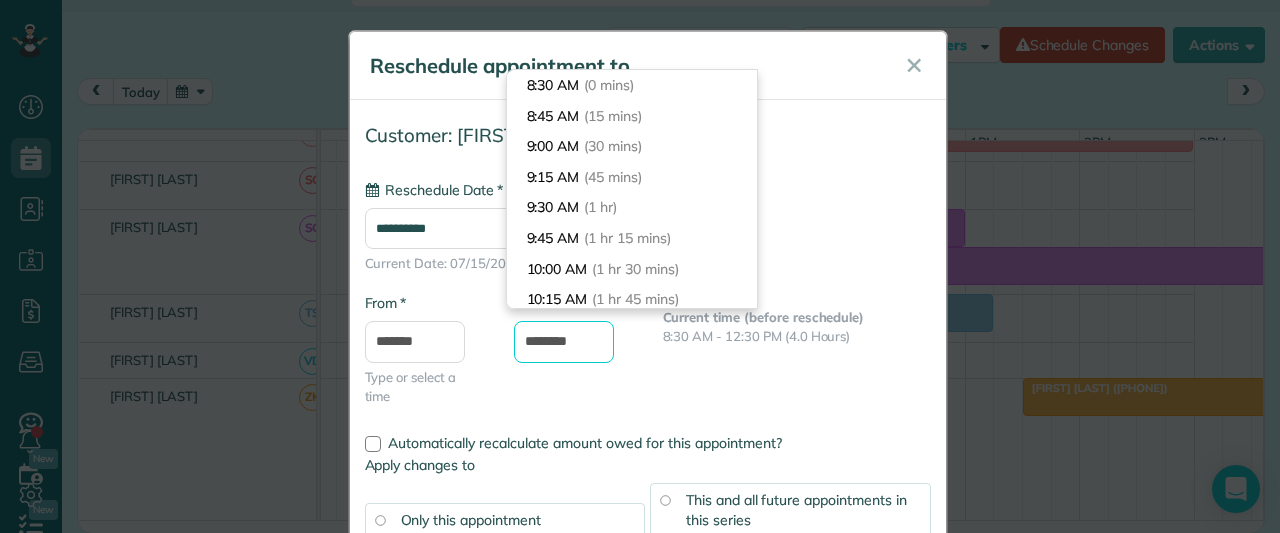 drag, startPoint x: 556, startPoint y: 336, endPoint x: 495, endPoint y: 343, distance: 61.400326 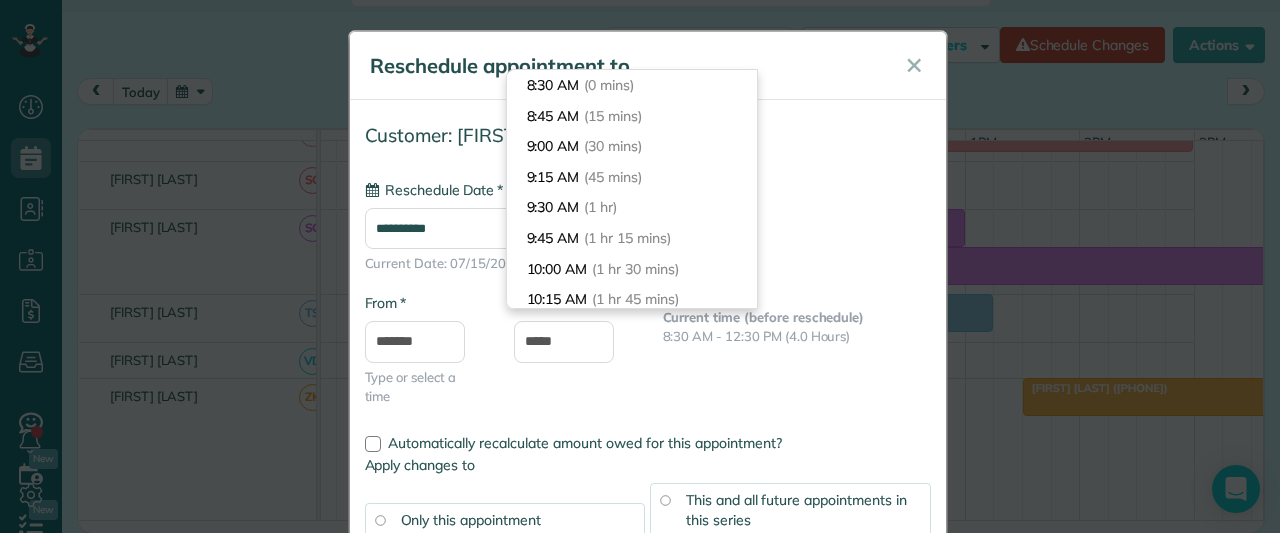 type on "*******" 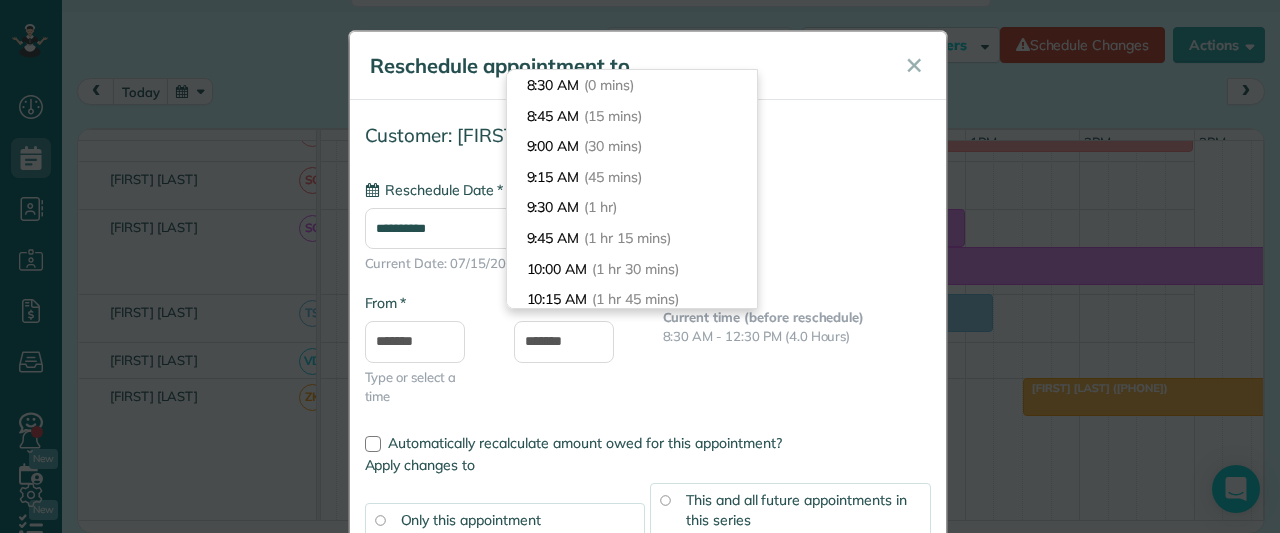 click on "Customer: [FIRST] [LAST]
[DATE]
[TIME]
[TIME] - [TIME]
([DURATION])" at bounding box center [648, 270] 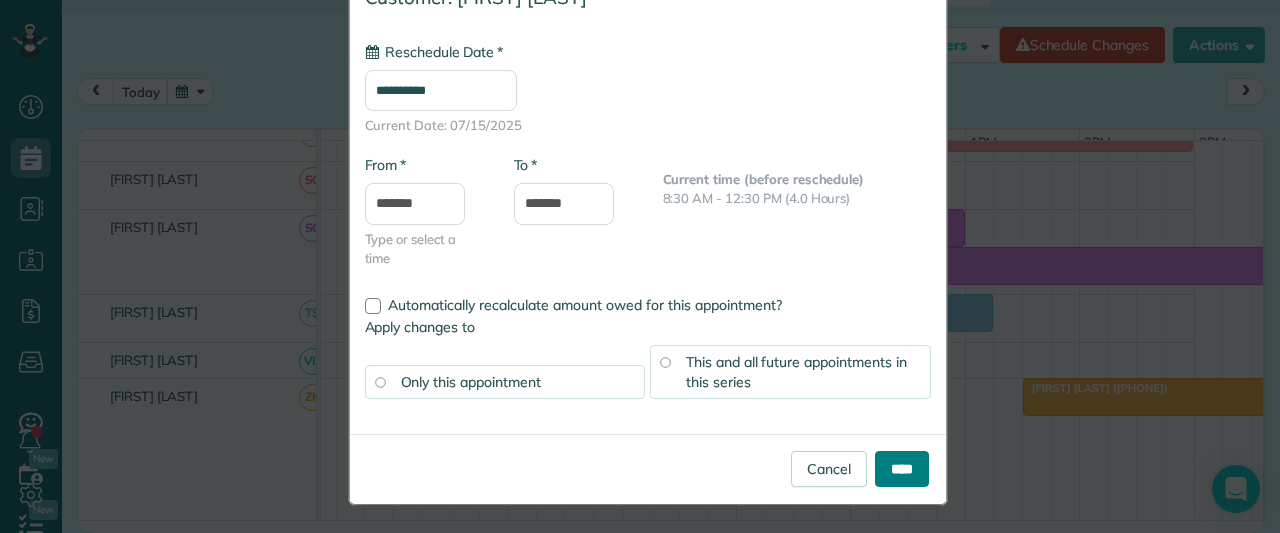 click on "****" at bounding box center [902, 469] 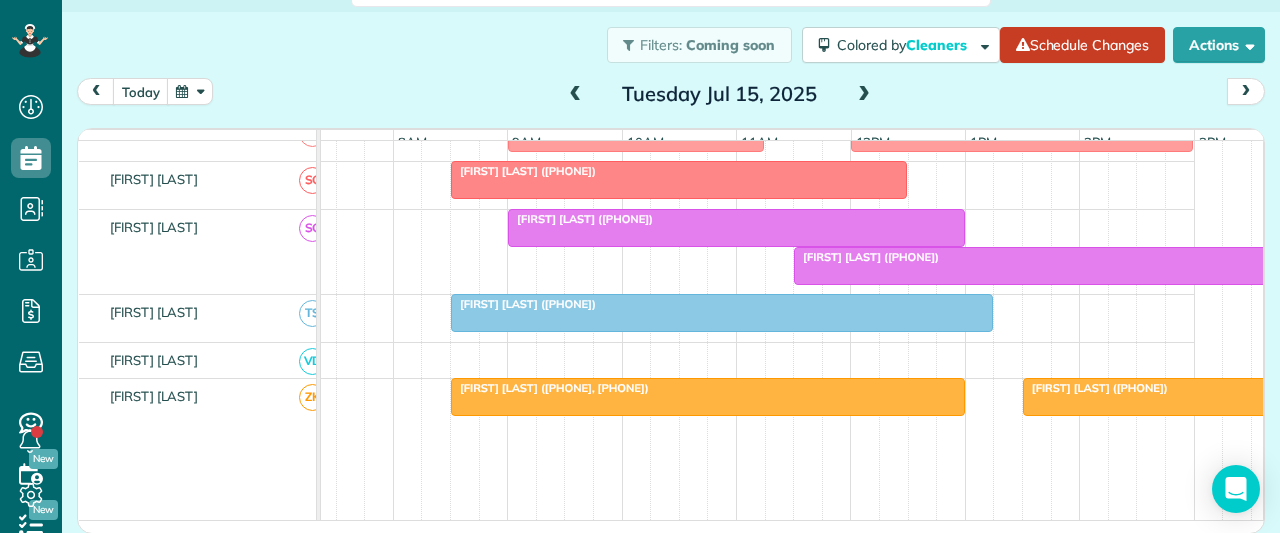 scroll, scrollTop: 1330, scrollLeft: 42, axis: both 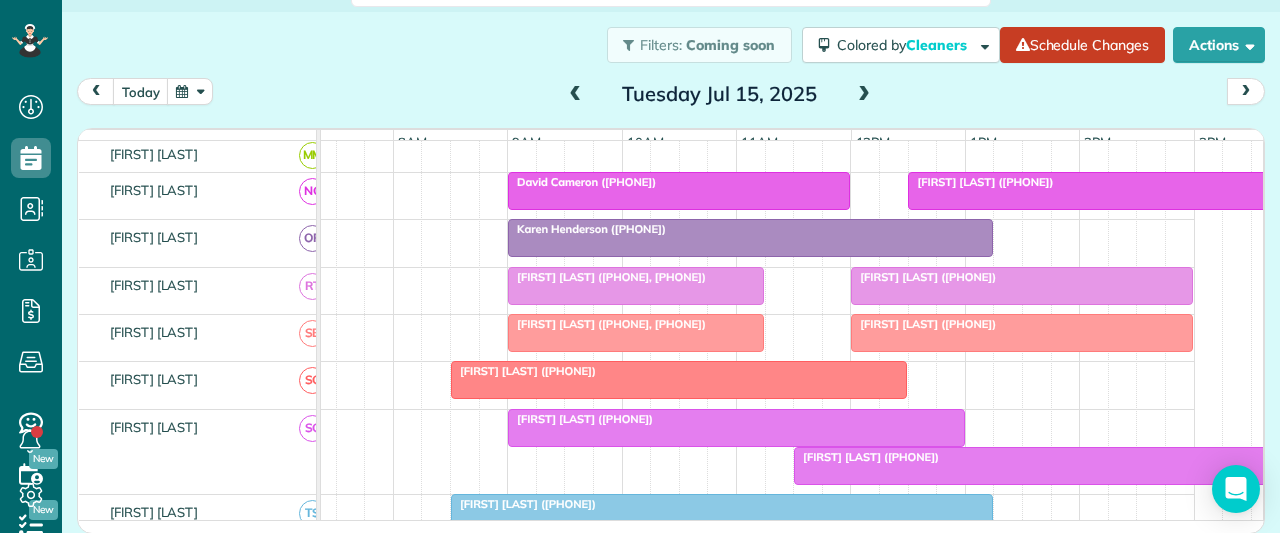 click on "[FIRST] [LAST] ([PHONE], [PHONE])" at bounding box center [607, 277] 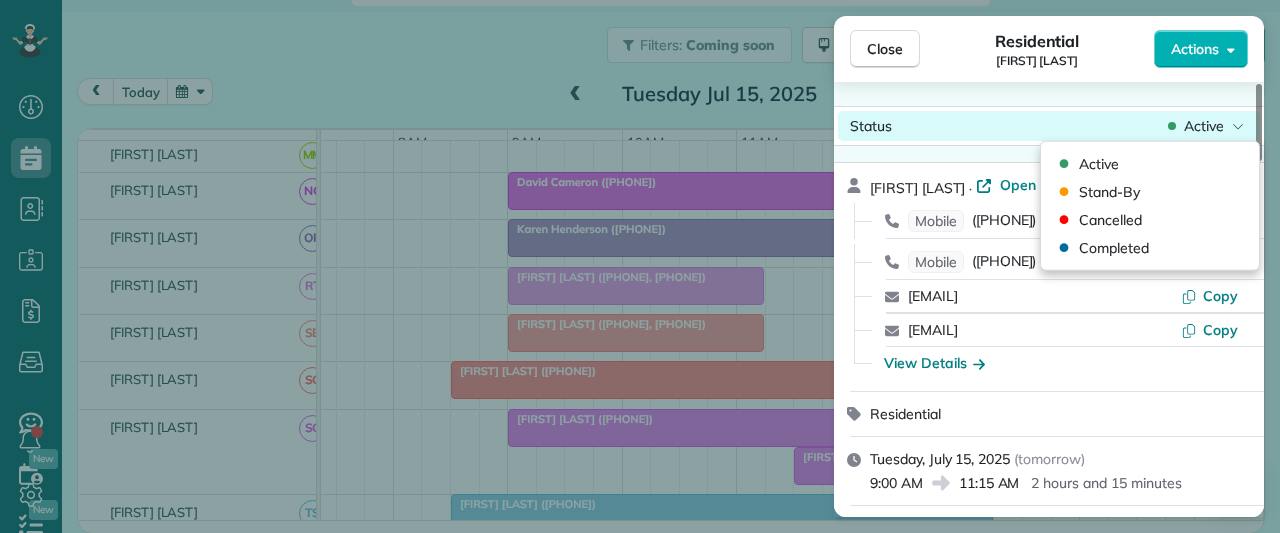 click on "Active" at bounding box center (1206, 126) 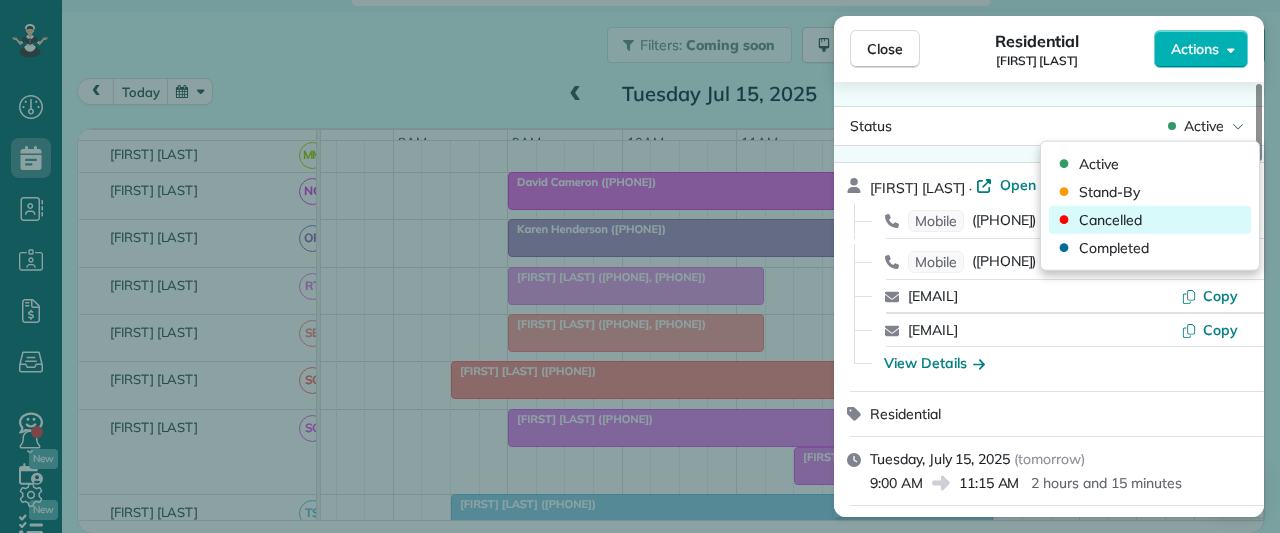 click on "Cancelled" at bounding box center (1110, 220) 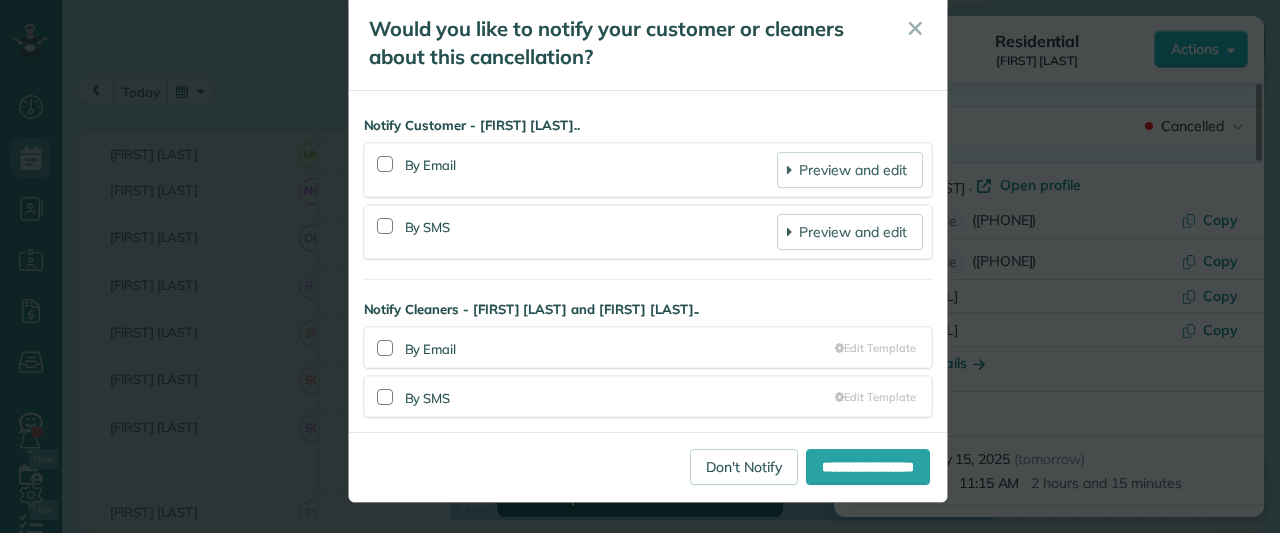 scroll, scrollTop: 0, scrollLeft: 0, axis: both 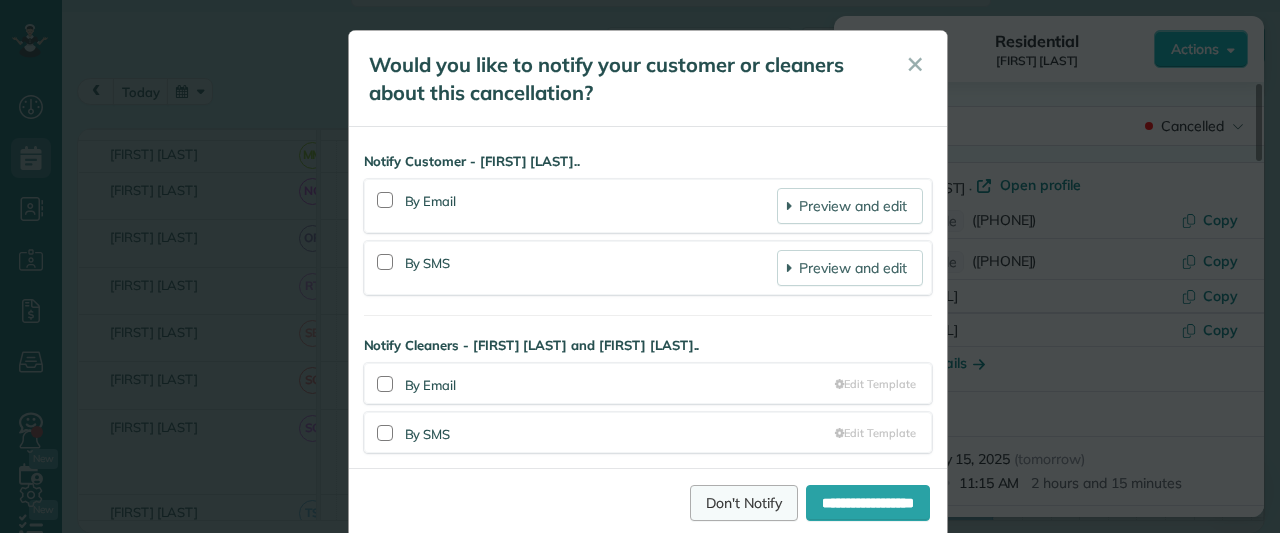 click on "Don't Notify" at bounding box center (744, 503) 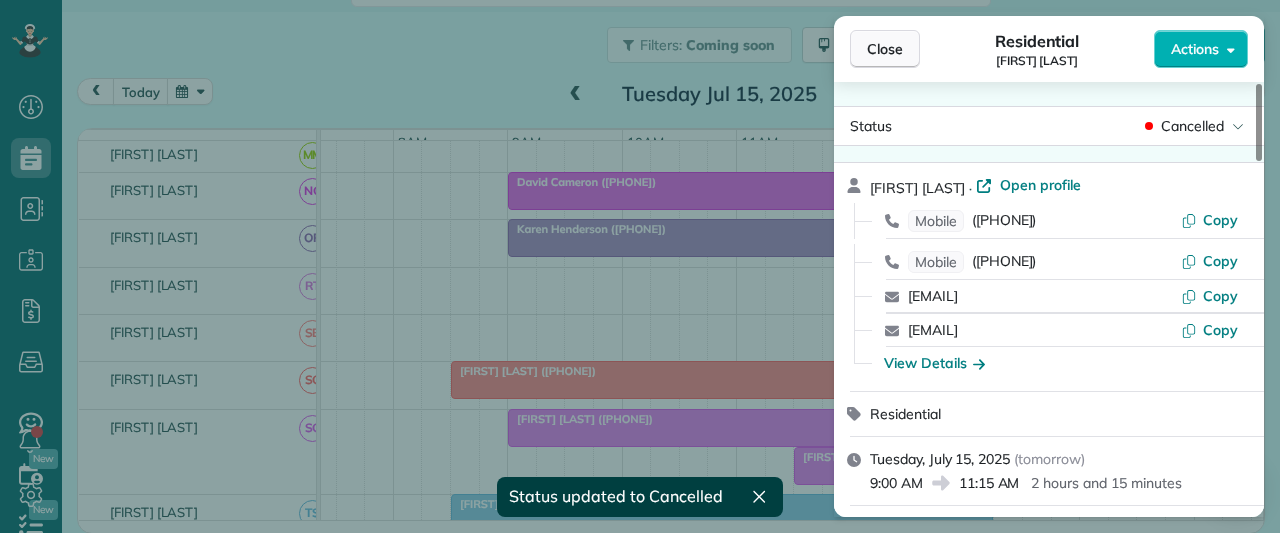 click on "Close" at bounding box center (885, 49) 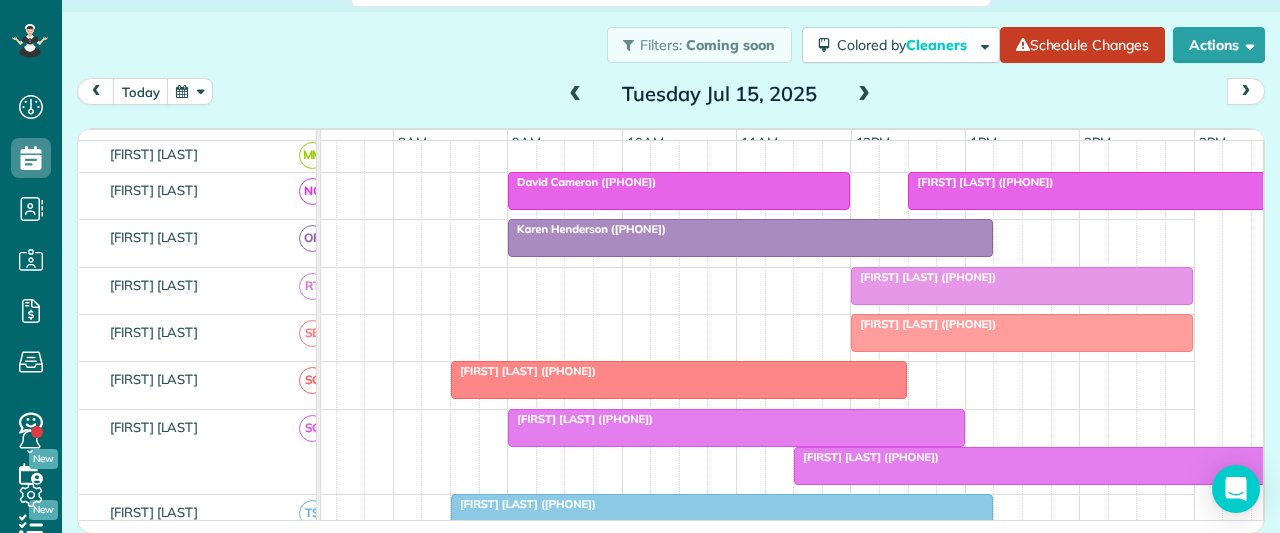 scroll, scrollTop: 1300, scrollLeft: 42, axis: both 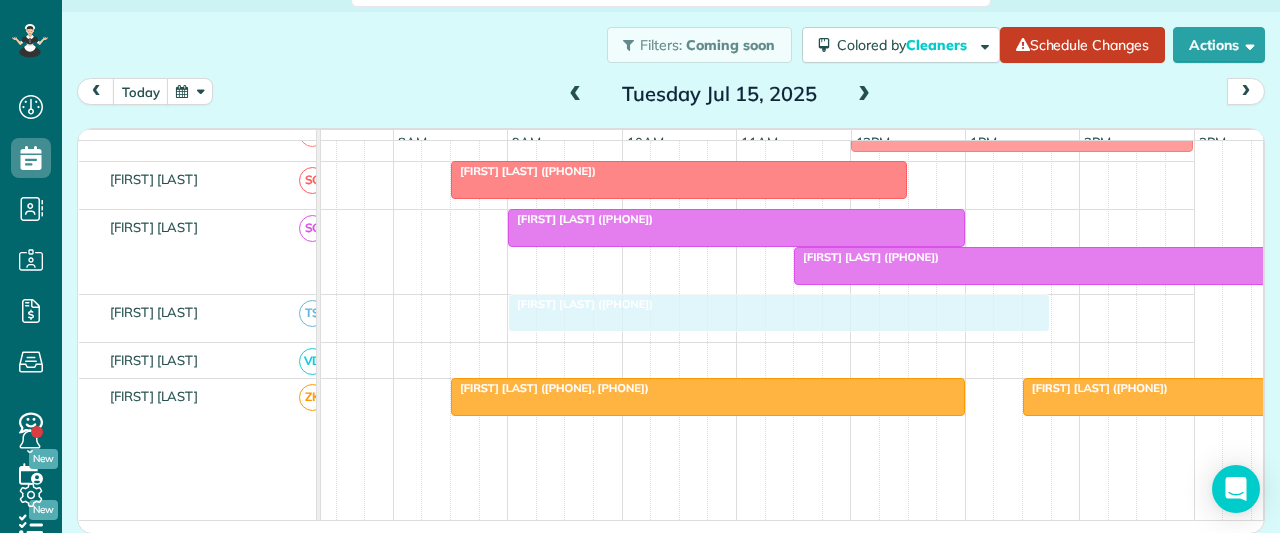 drag, startPoint x: 479, startPoint y: 314, endPoint x: 536, endPoint y: 321, distance: 57.428215 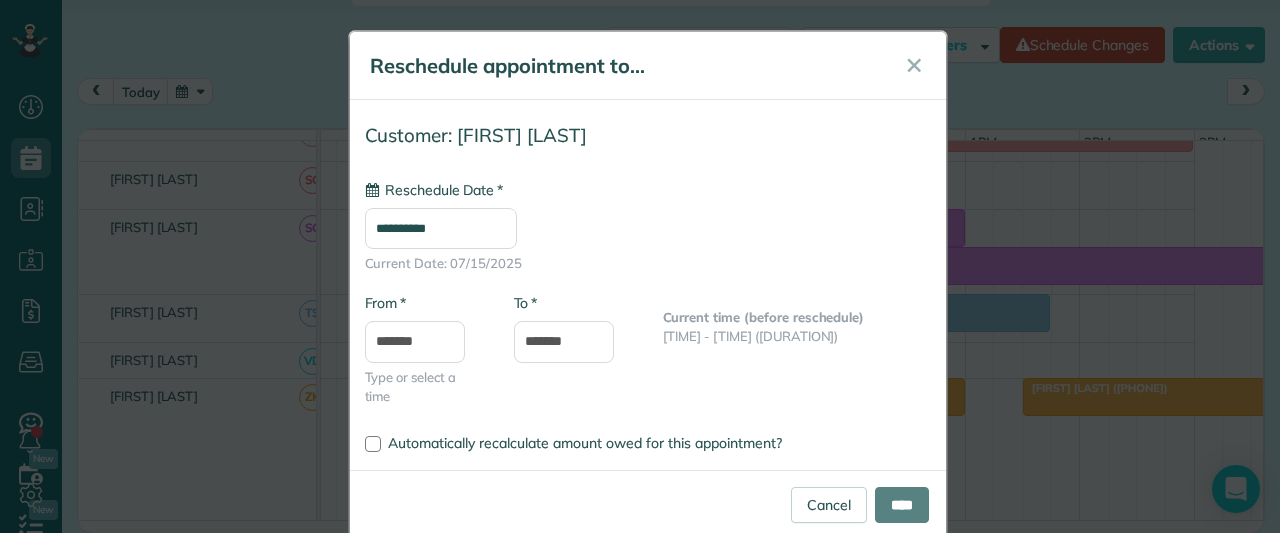type on "**********" 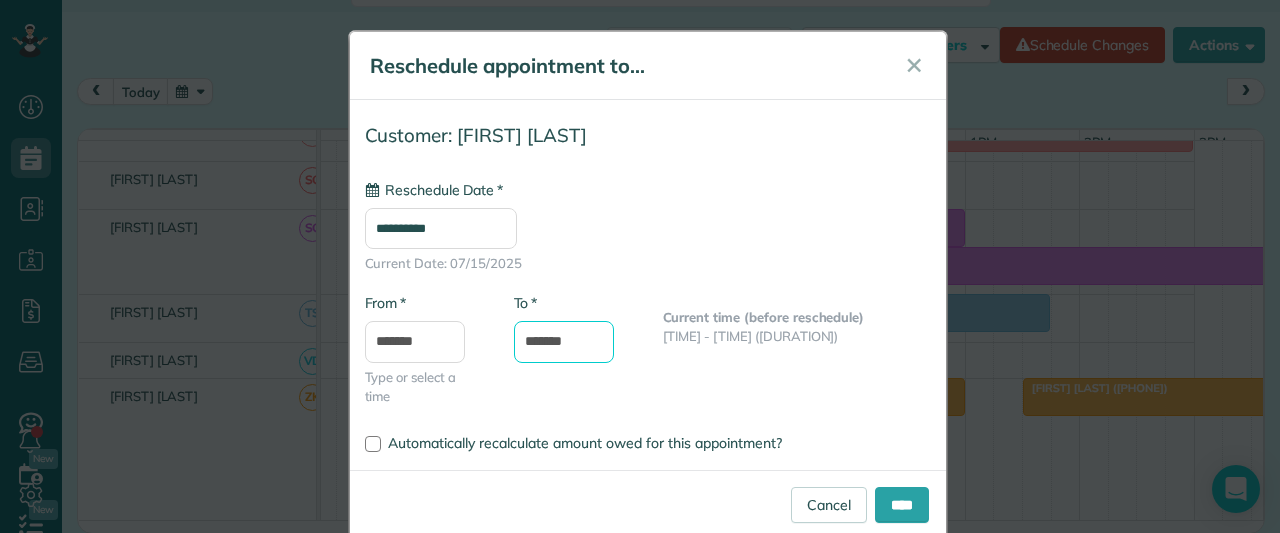 click on "*******" at bounding box center [564, 342] 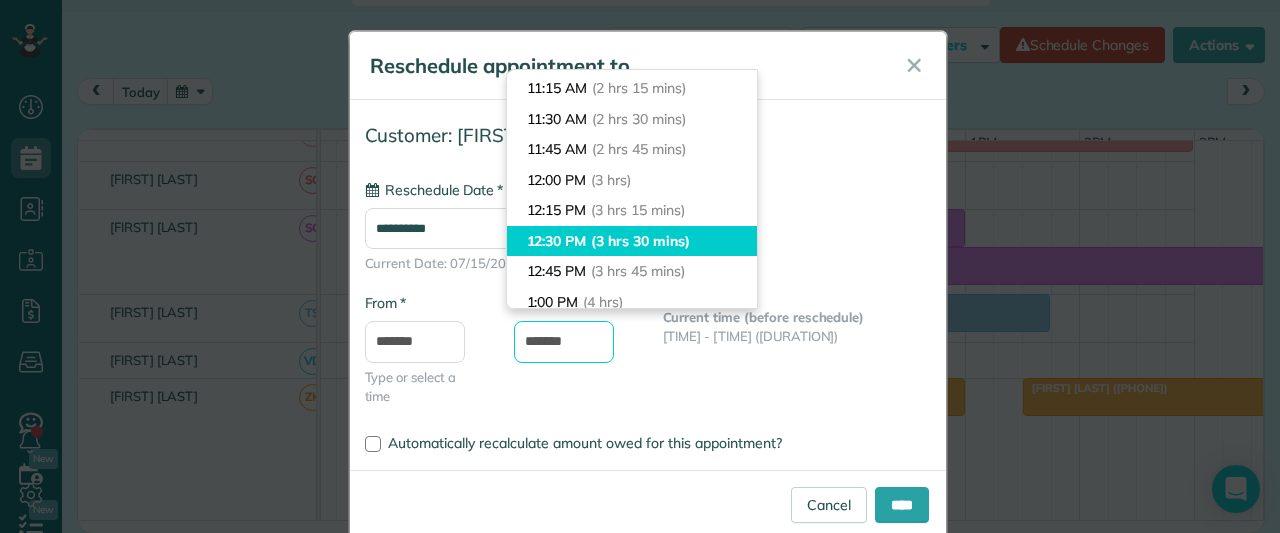 scroll, scrollTop: 249, scrollLeft: 0, axis: vertical 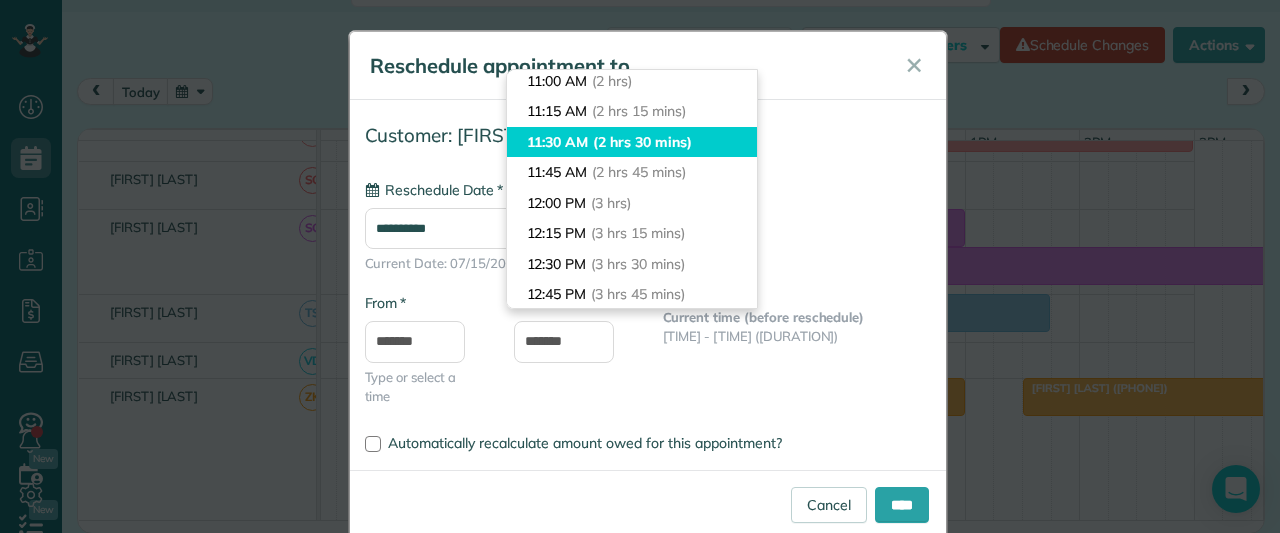 type on "********" 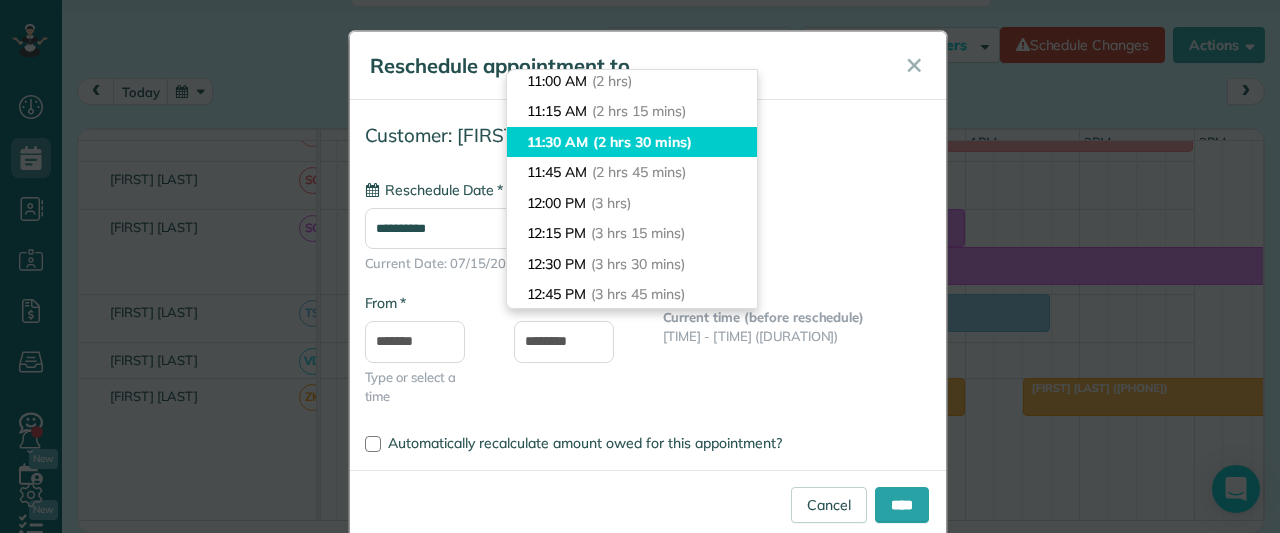 click on "[TIME]  ([DURATION])" at bounding box center (632, 142) 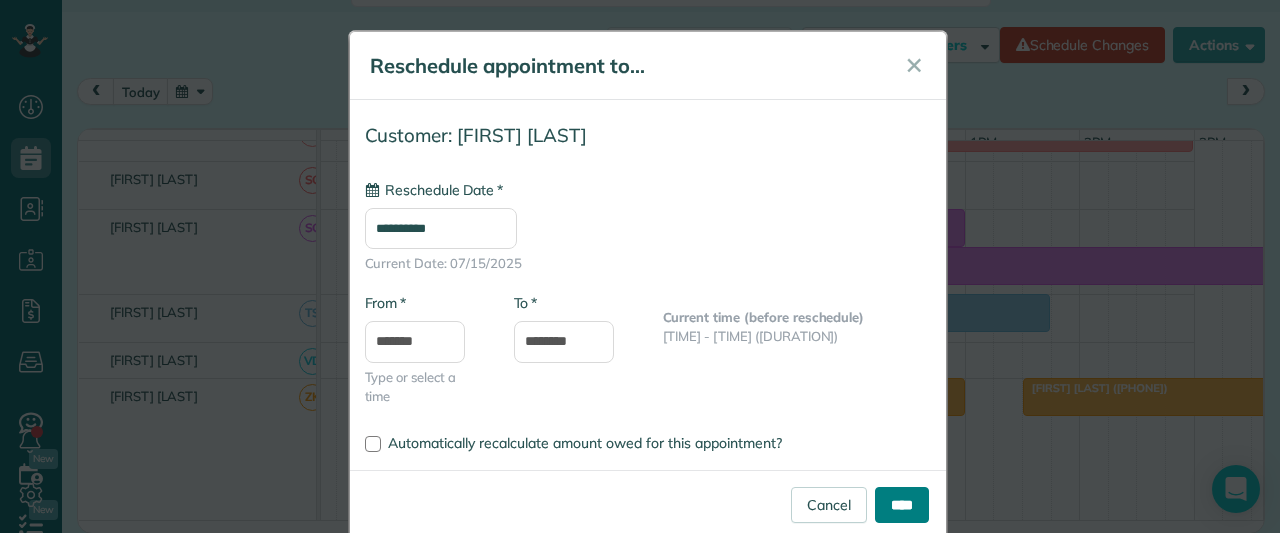 click on "****" at bounding box center [902, 505] 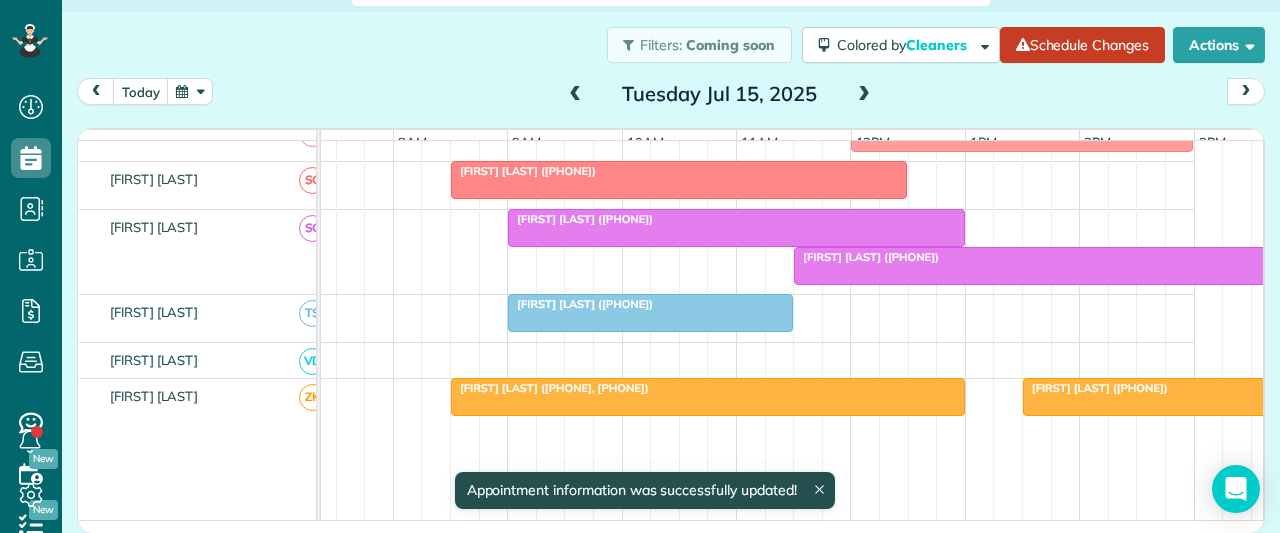 click on "[FIRST] [LAST] ([PHONE])" at bounding box center (580, 304) 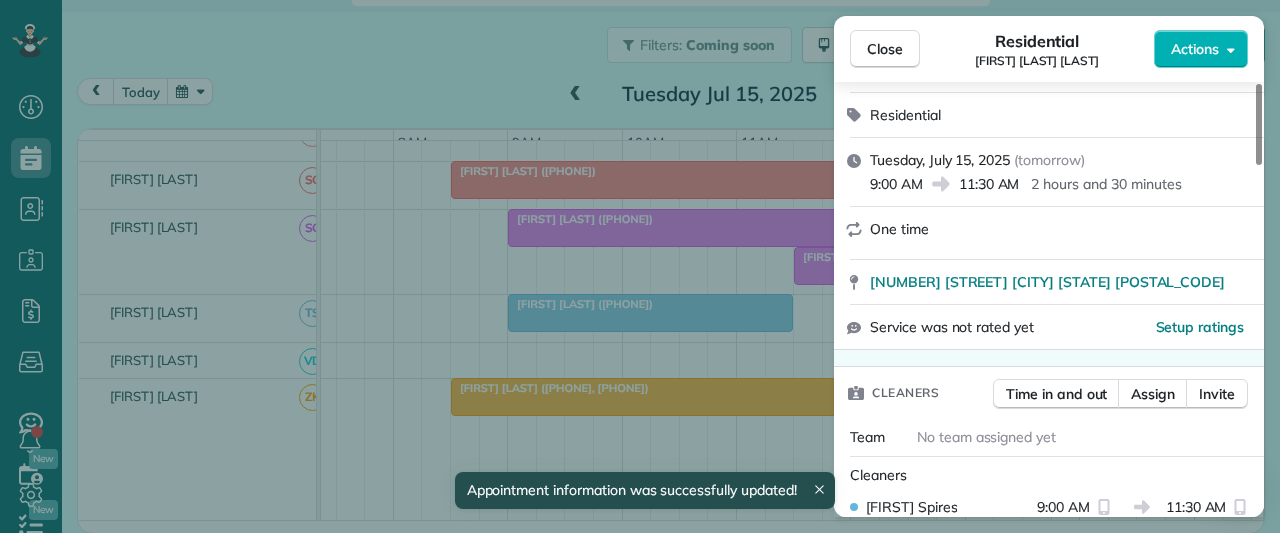 scroll, scrollTop: 300, scrollLeft: 0, axis: vertical 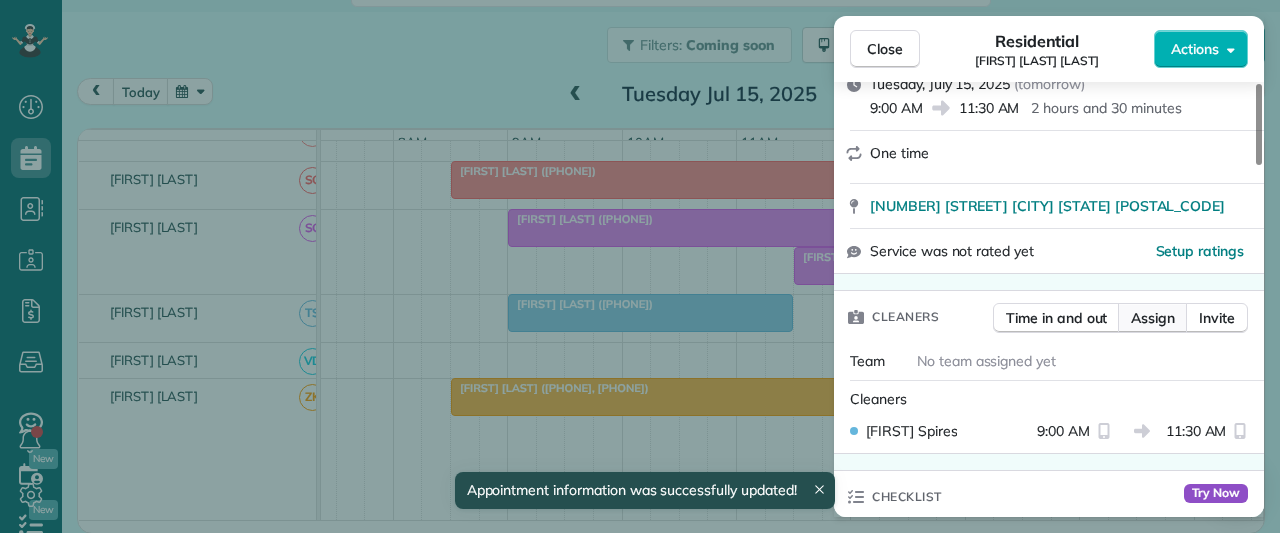 click on "Assign" at bounding box center [1153, 318] 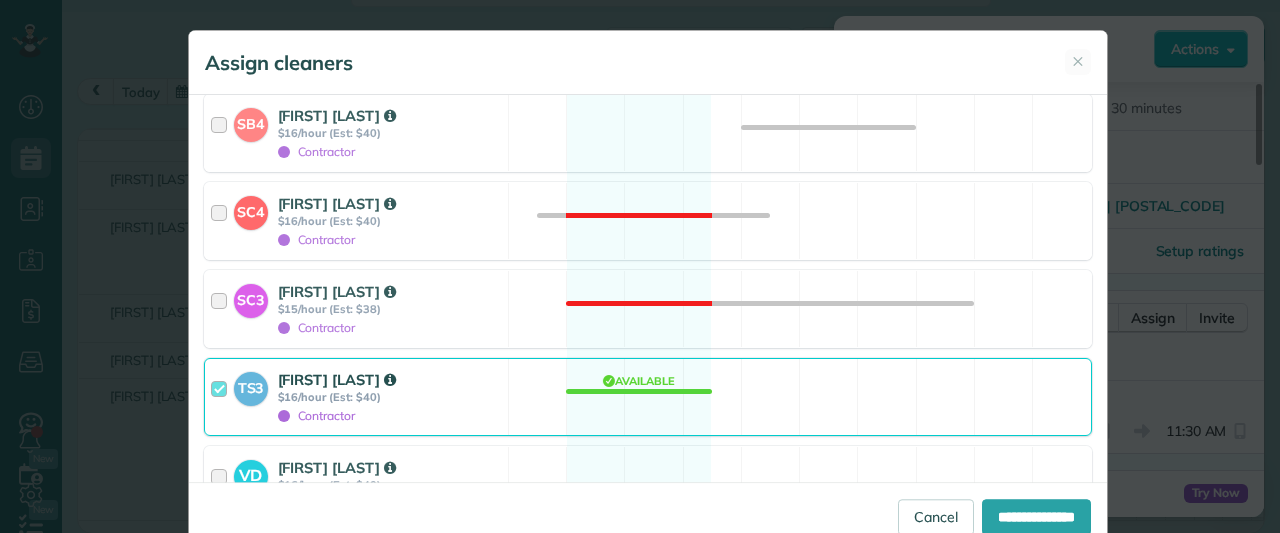 scroll, scrollTop: 3100, scrollLeft: 0, axis: vertical 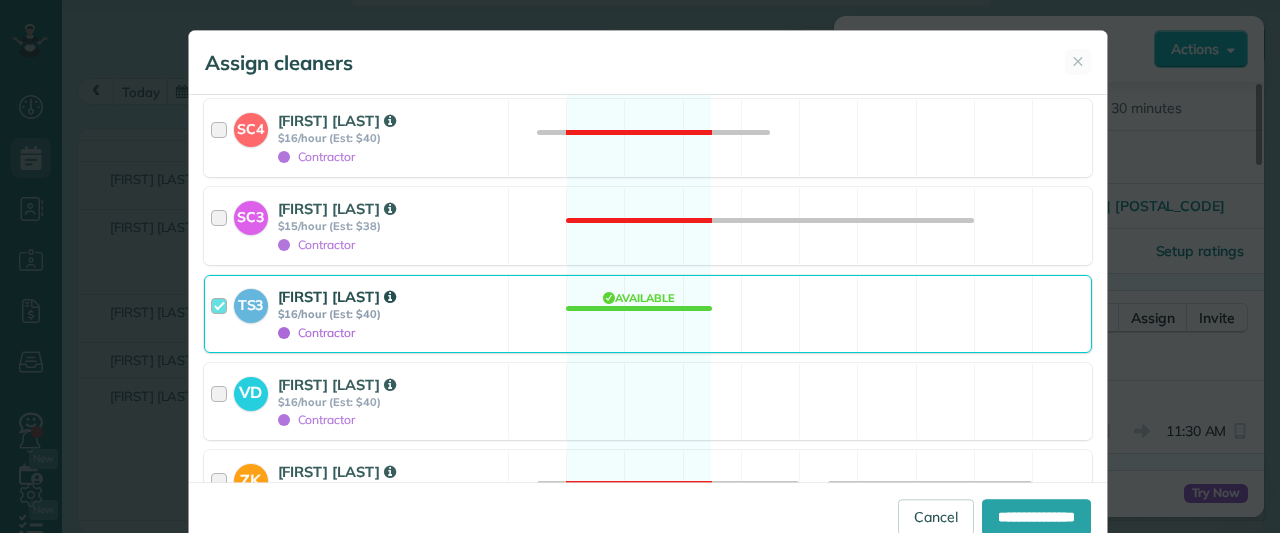 click on "[FIRST] [LAST]" at bounding box center [390, 296] 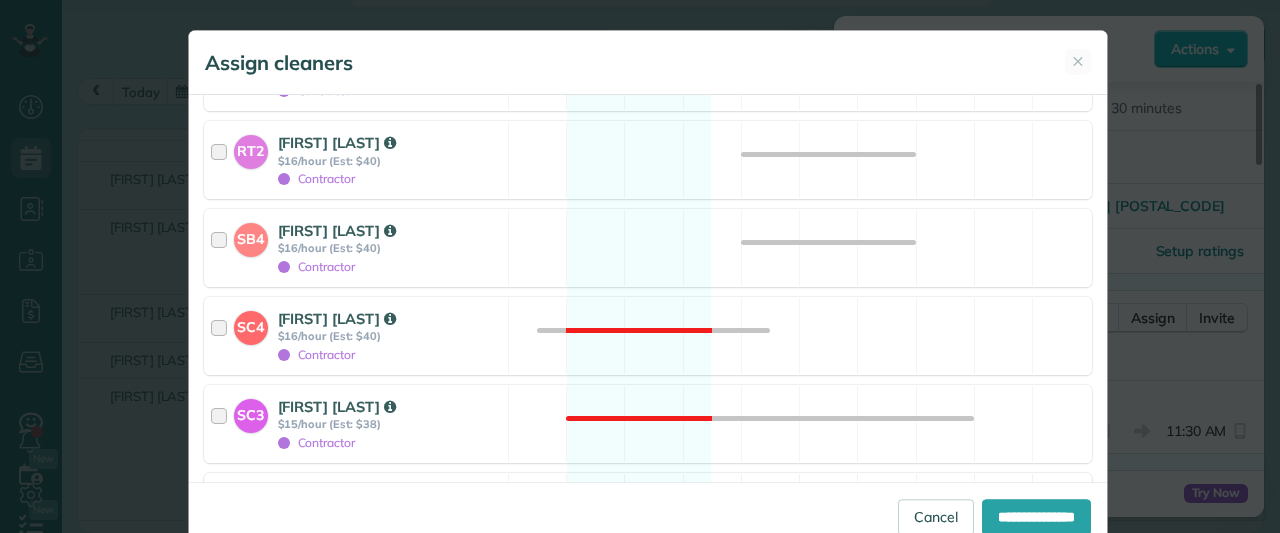 scroll, scrollTop: 2900, scrollLeft: 0, axis: vertical 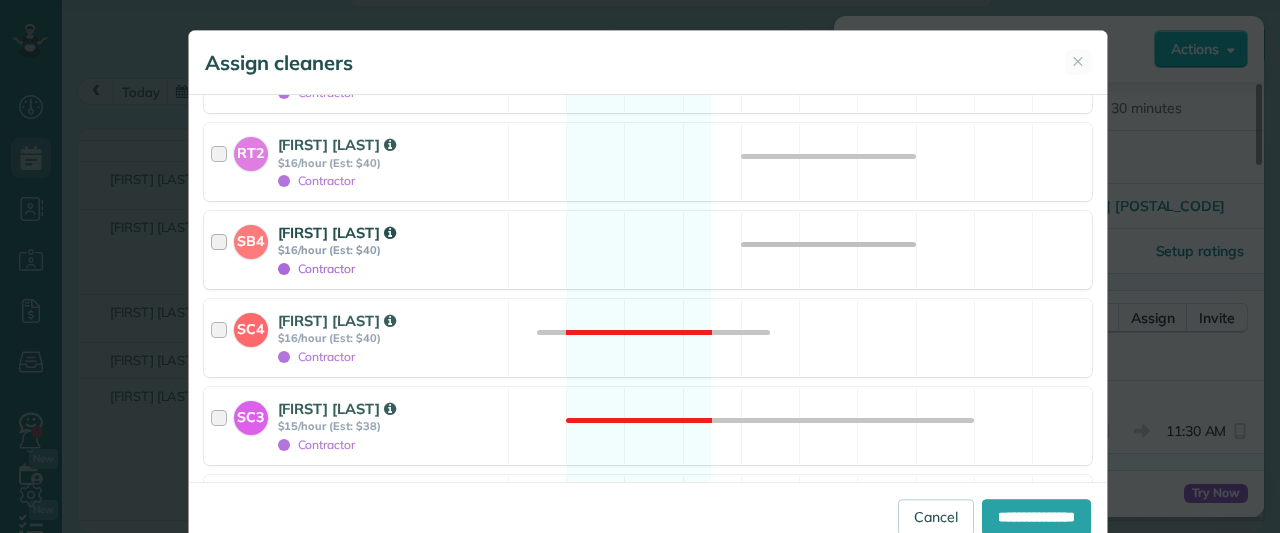 click on "Contractor" at bounding box center (390, 268) 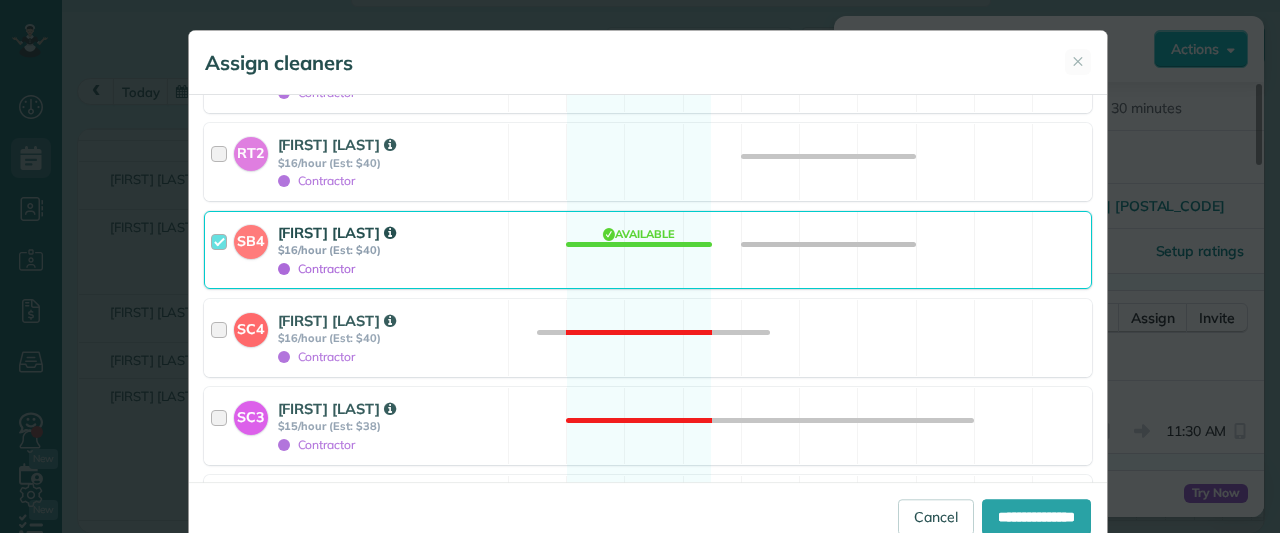 scroll, scrollTop: 2800, scrollLeft: 0, axis: vertical 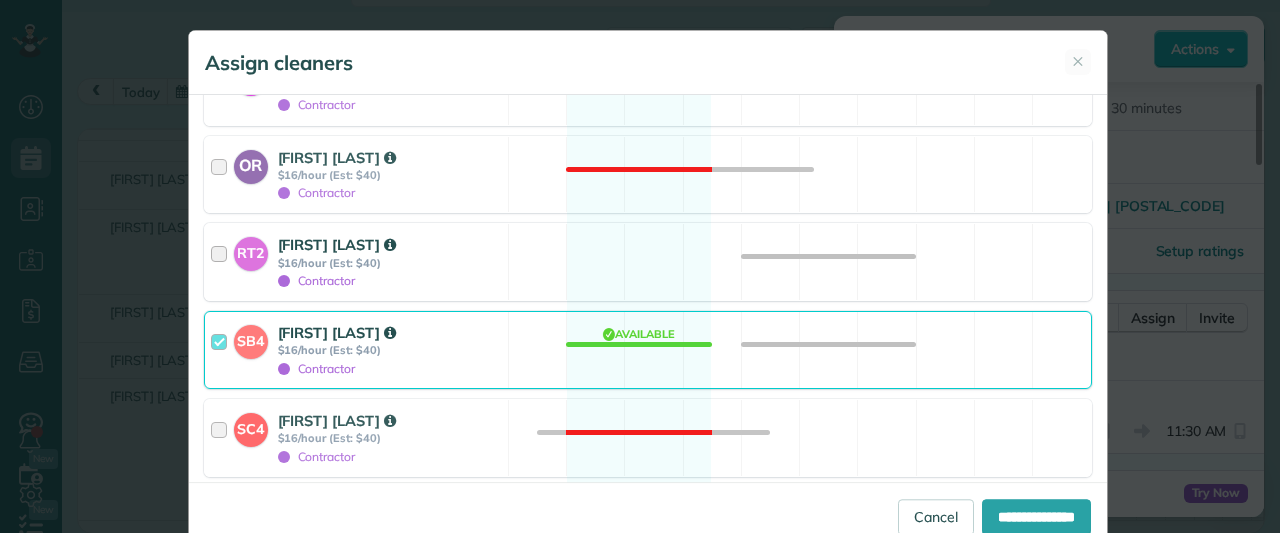 click on "[FIRST] [LAST]" at bounding box center (337, 244) 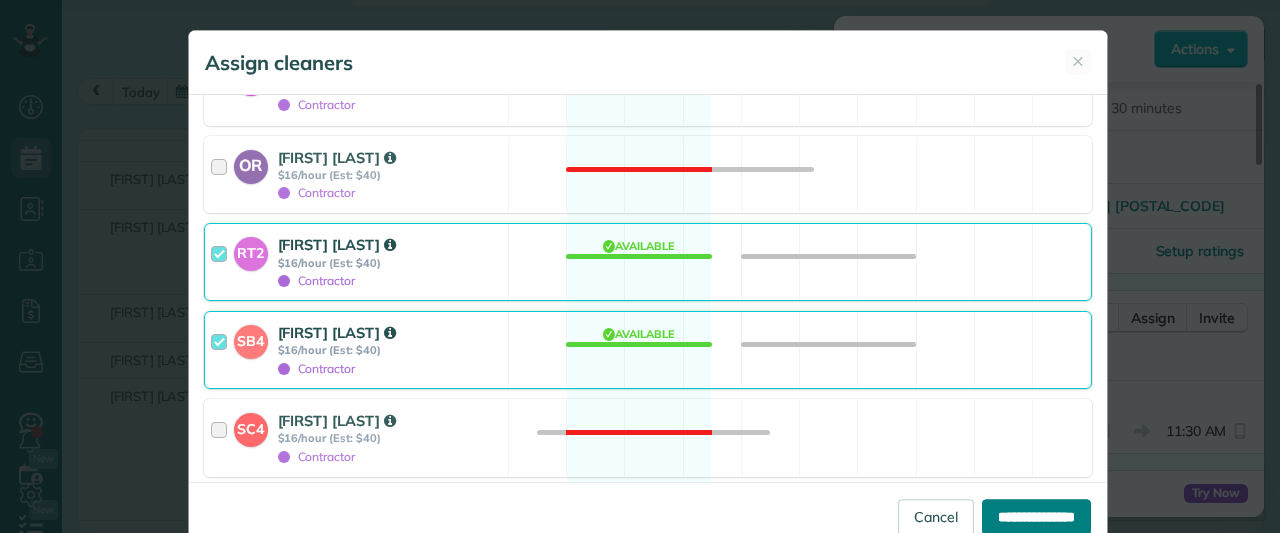 click on "**********" at bounding box center [1036, 517] 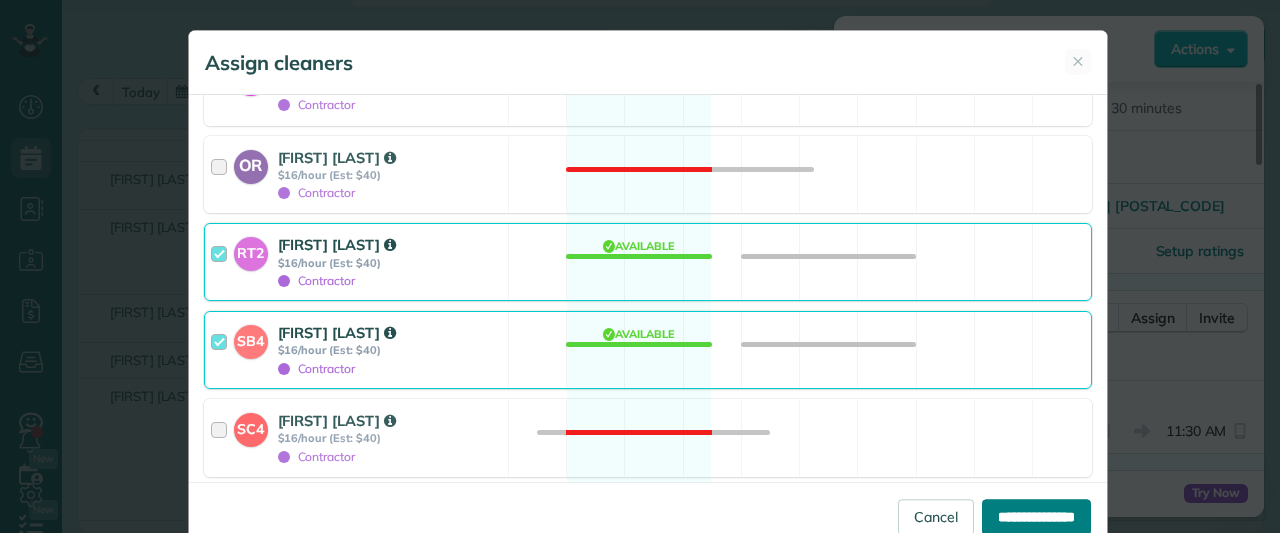 type on "**********" 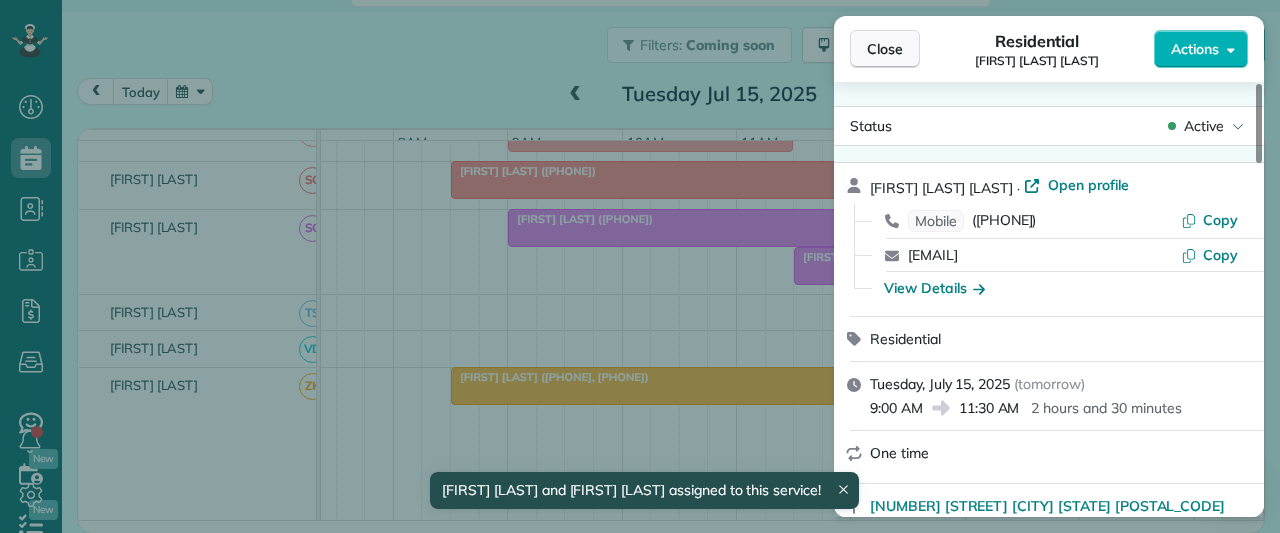 click on "Close" at bounding box center (885, 49) 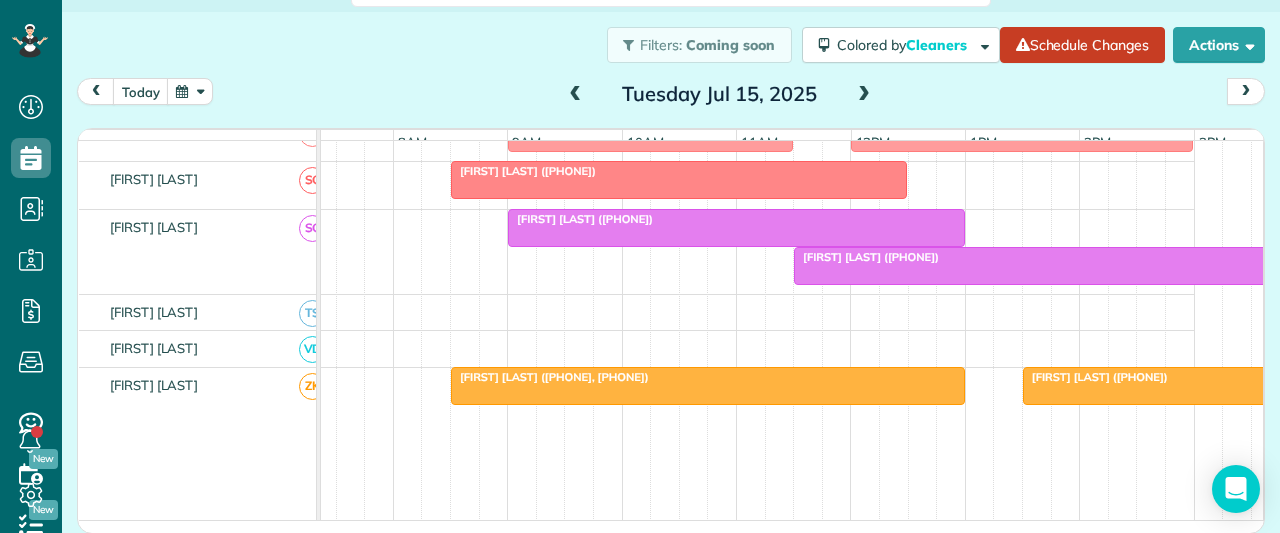 scroll, scrollTop: 1328, scrollLeft: 42, axis: both 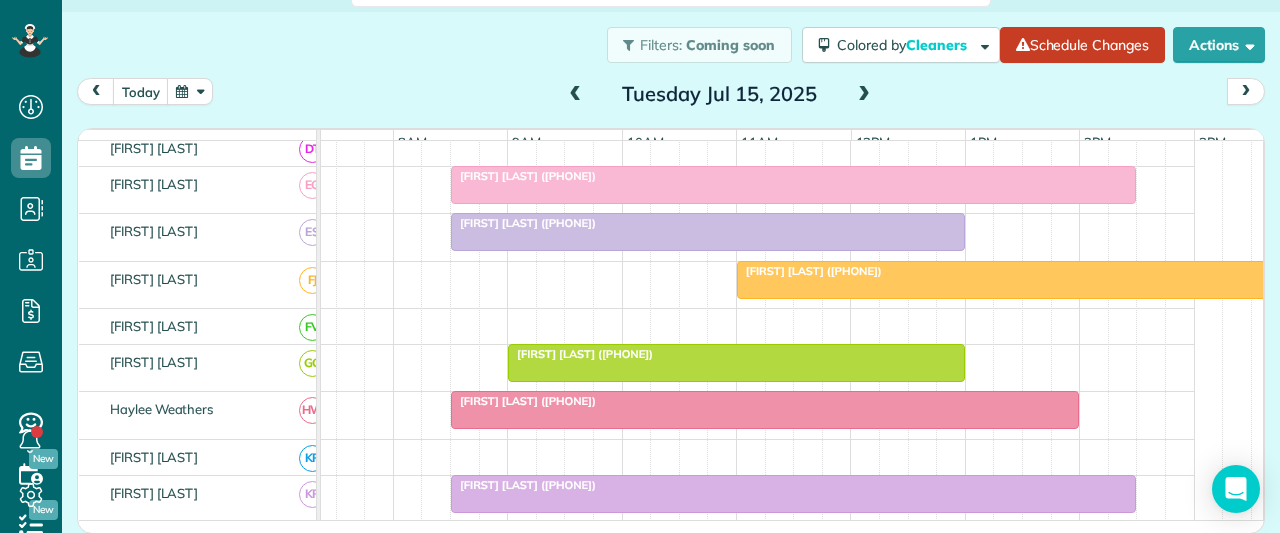 click on "[FIRST] [LAST] ([PHONE])" at bounding box center [809, 271] 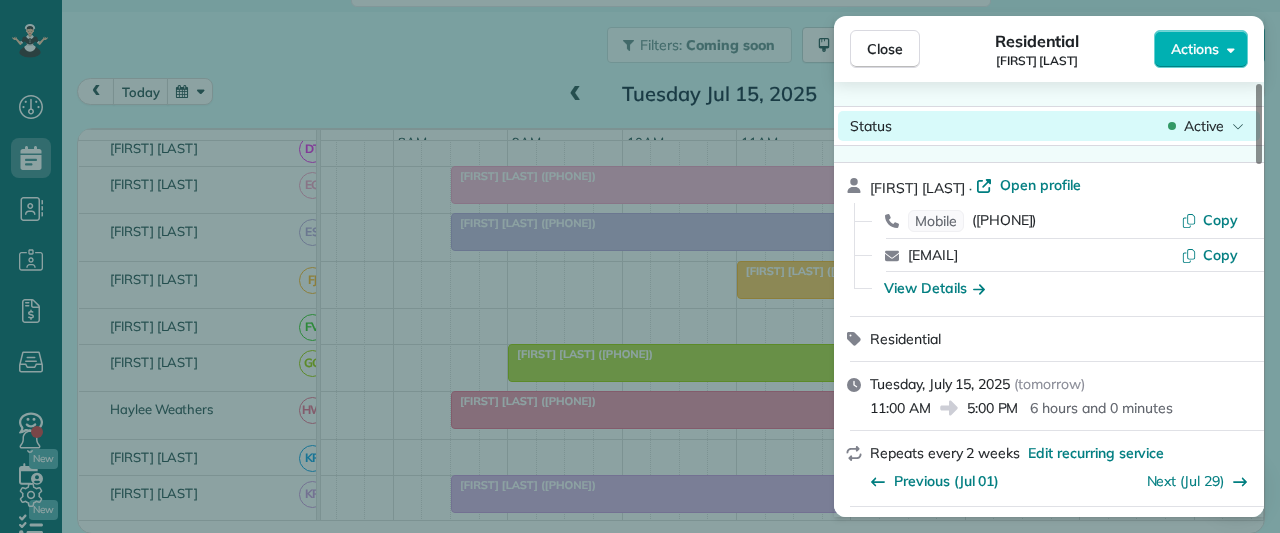 click on "Active" at bounding box center (1204, 126) 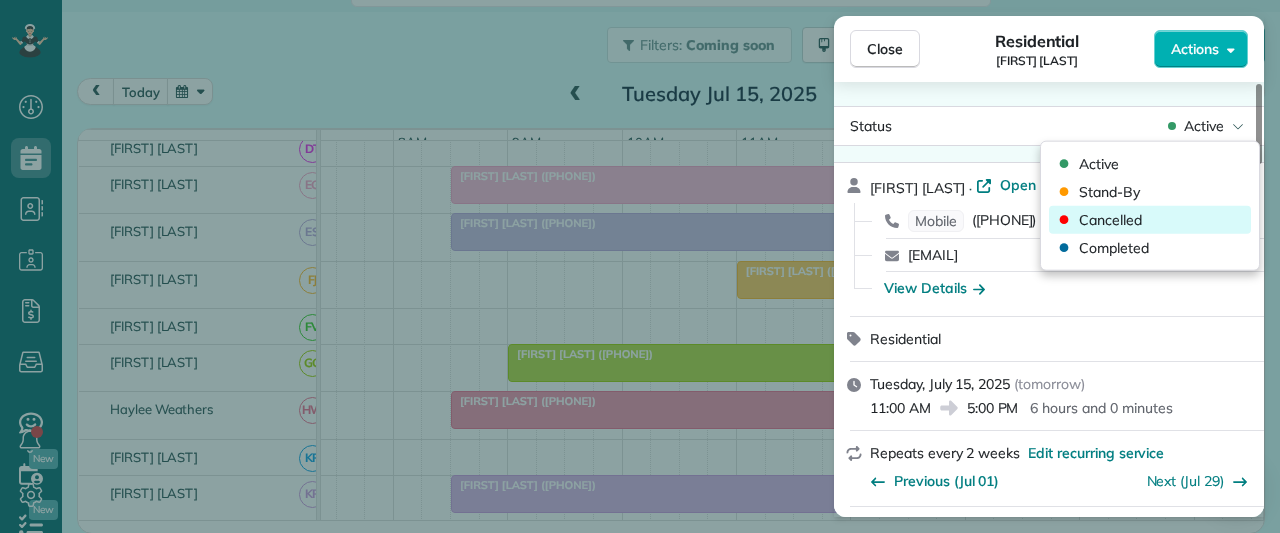 click on "Cancelled" at bounding box center [1150, 220] 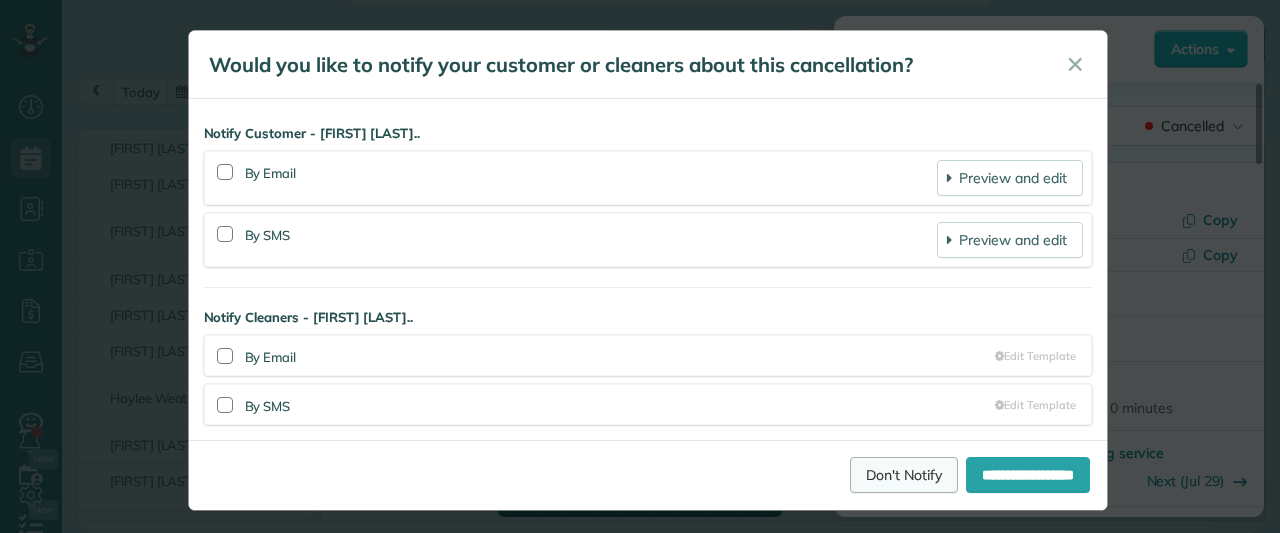click on "Don't Notify" at bounding box center (904, 475) 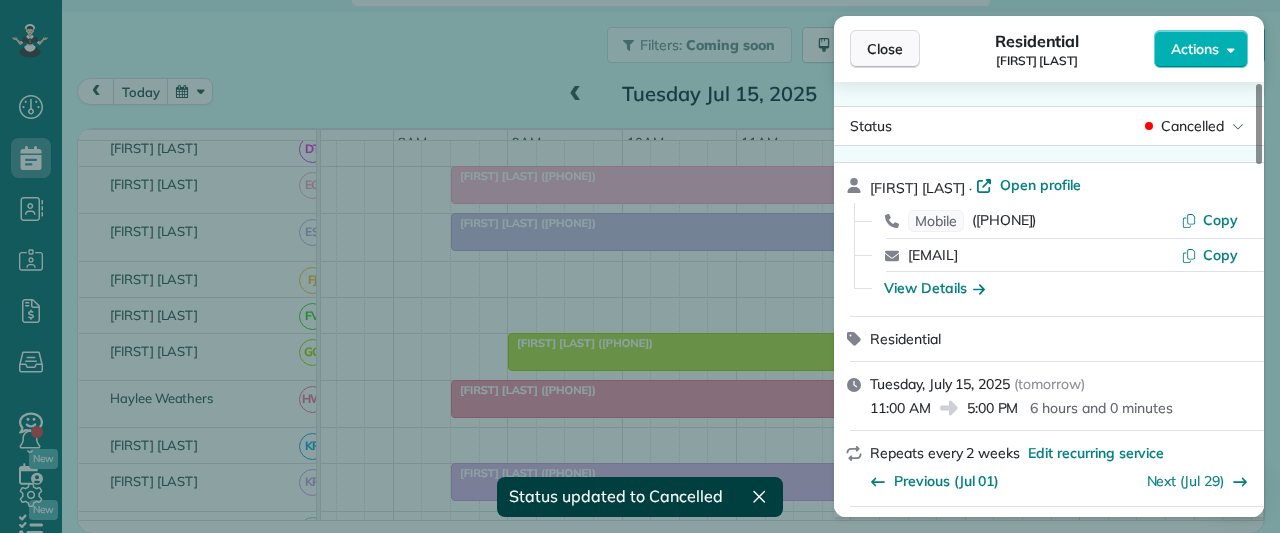 click on "Close" at bounding box center [885, 49] 